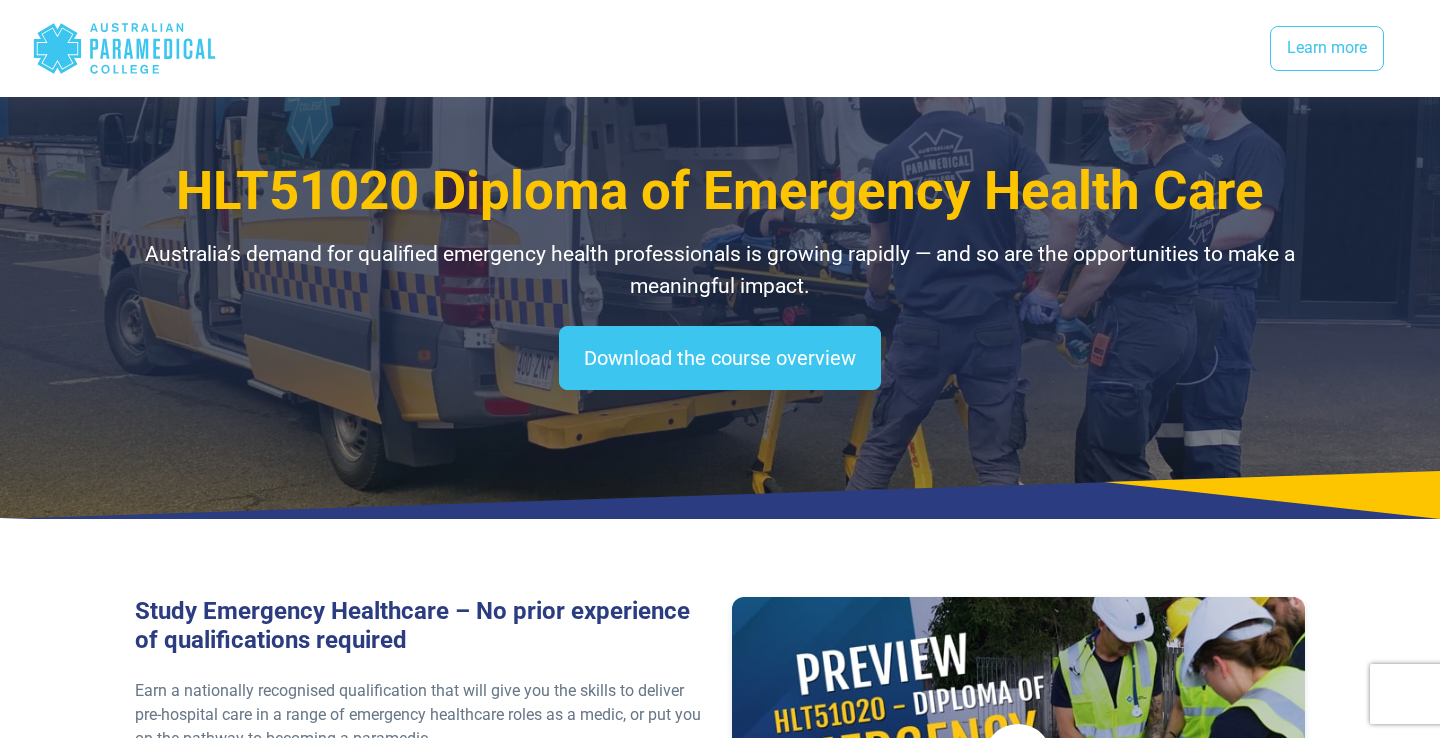 scroll, scrollTop: 2650, scrollLeft: 0, axis: vertical 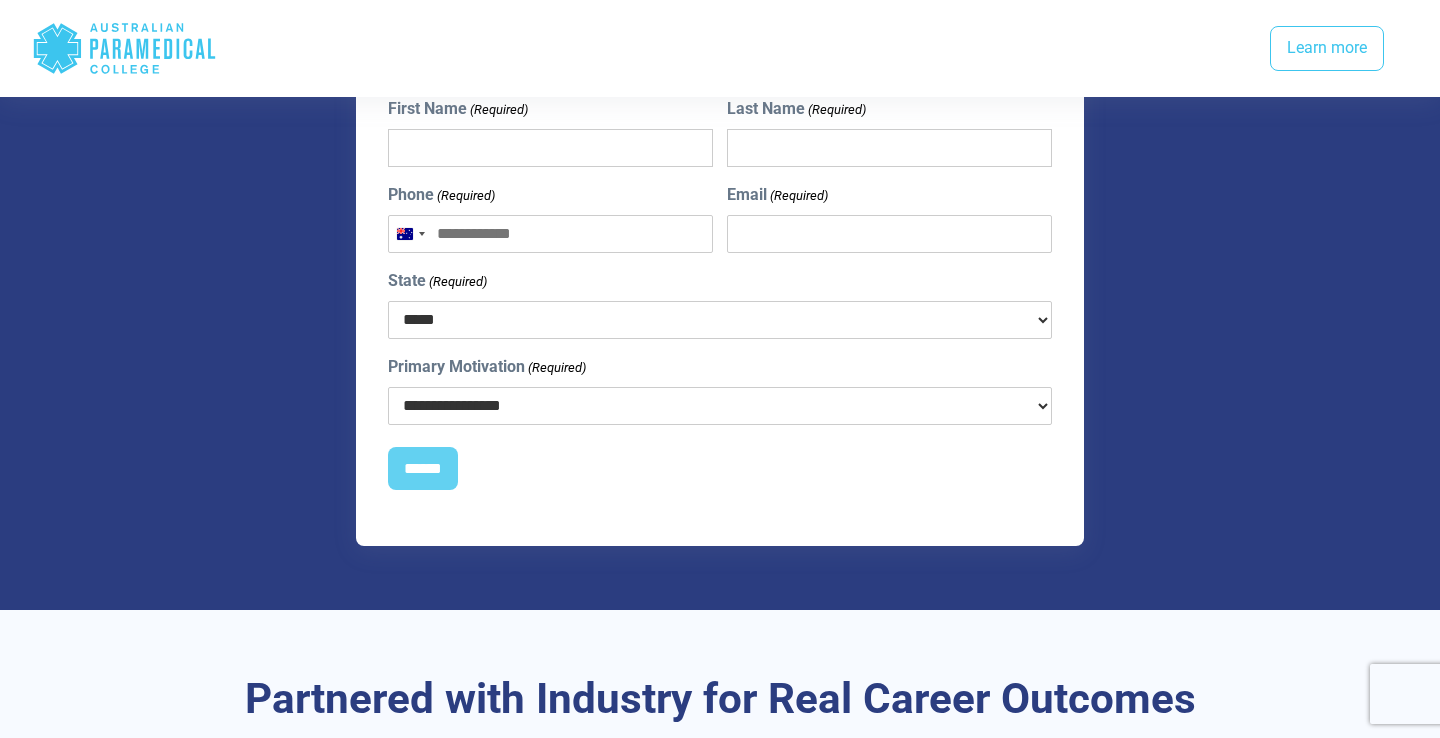 click on "**********" at bounding box center [720, 406] 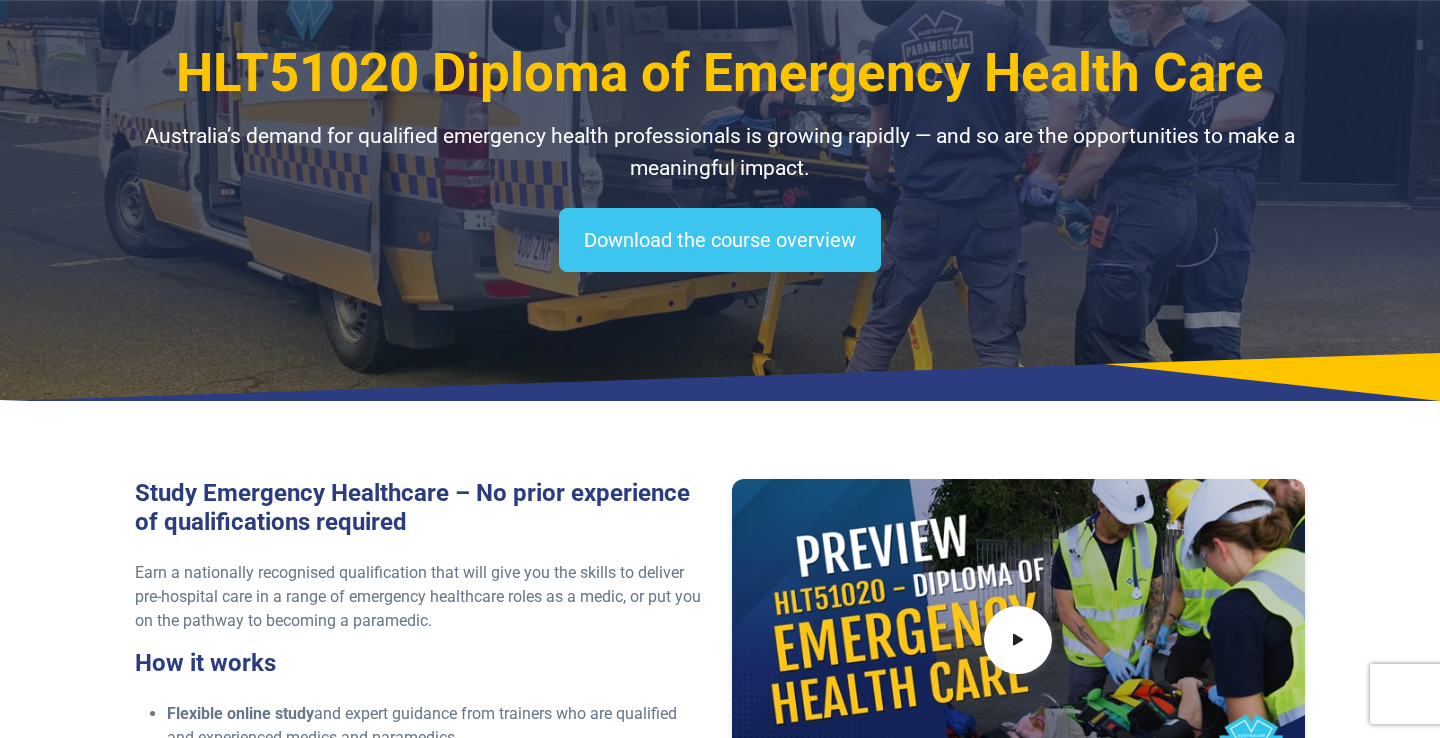 scroll, scrollTop: 0, scrollLeft: 0, axis: both 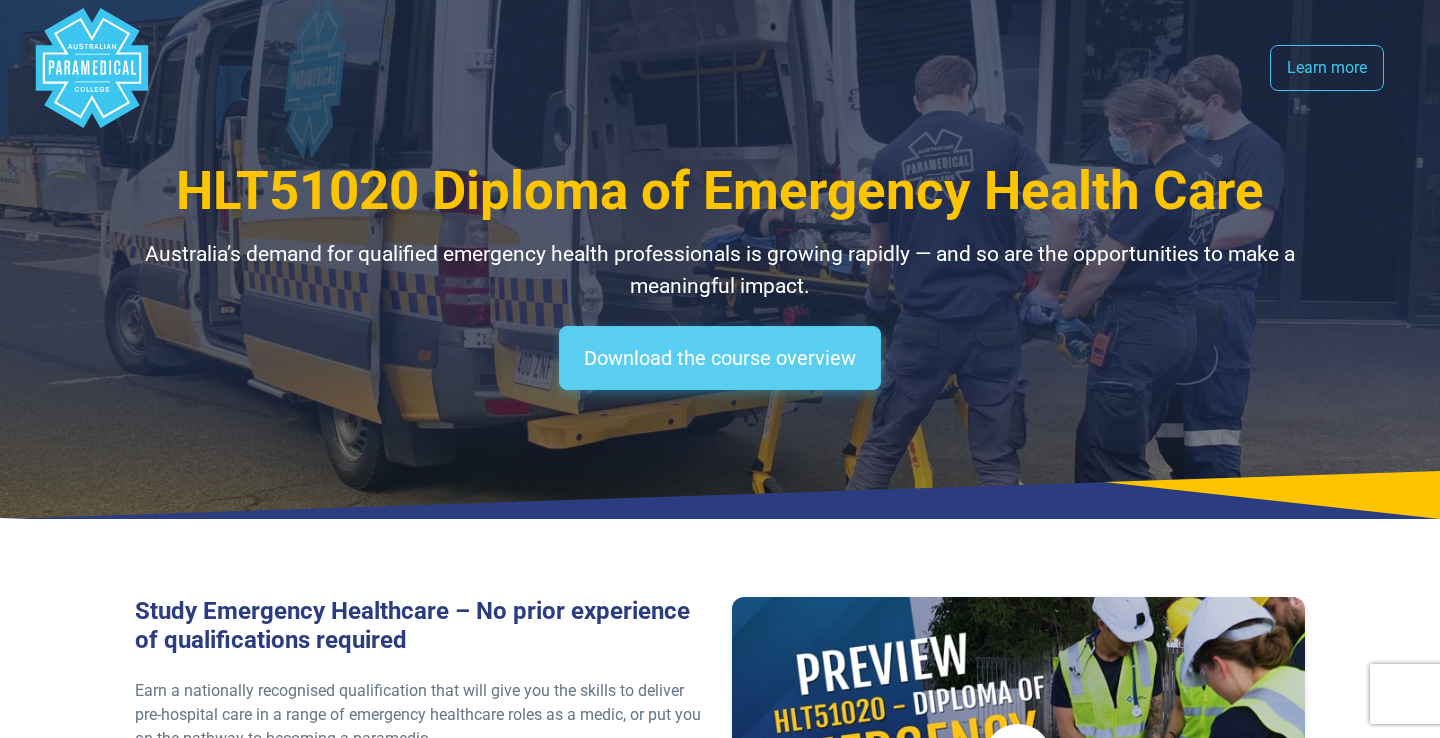 click on "Download the course overview" at bounding box center (720, 358) 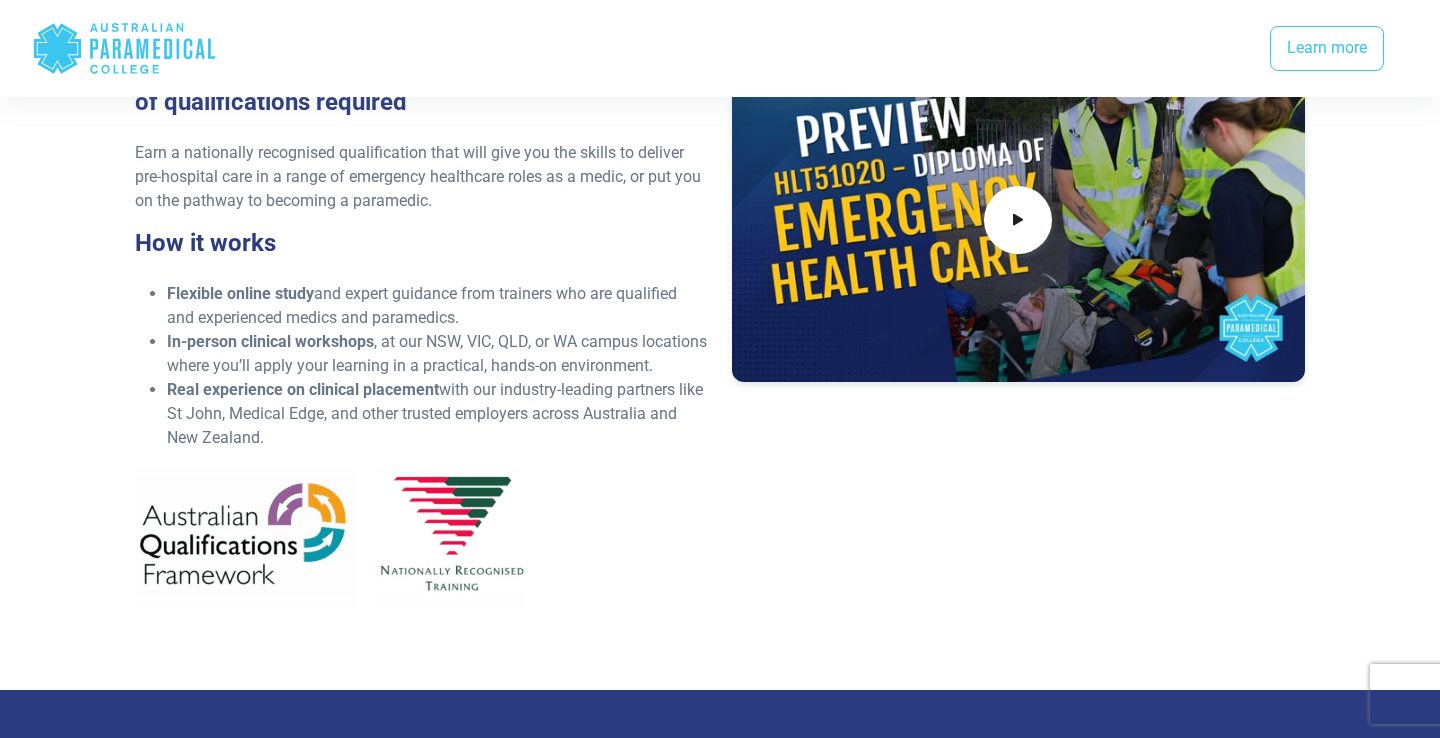 scroll, scrollTop: 0, scrollLeft: 0, axis: both 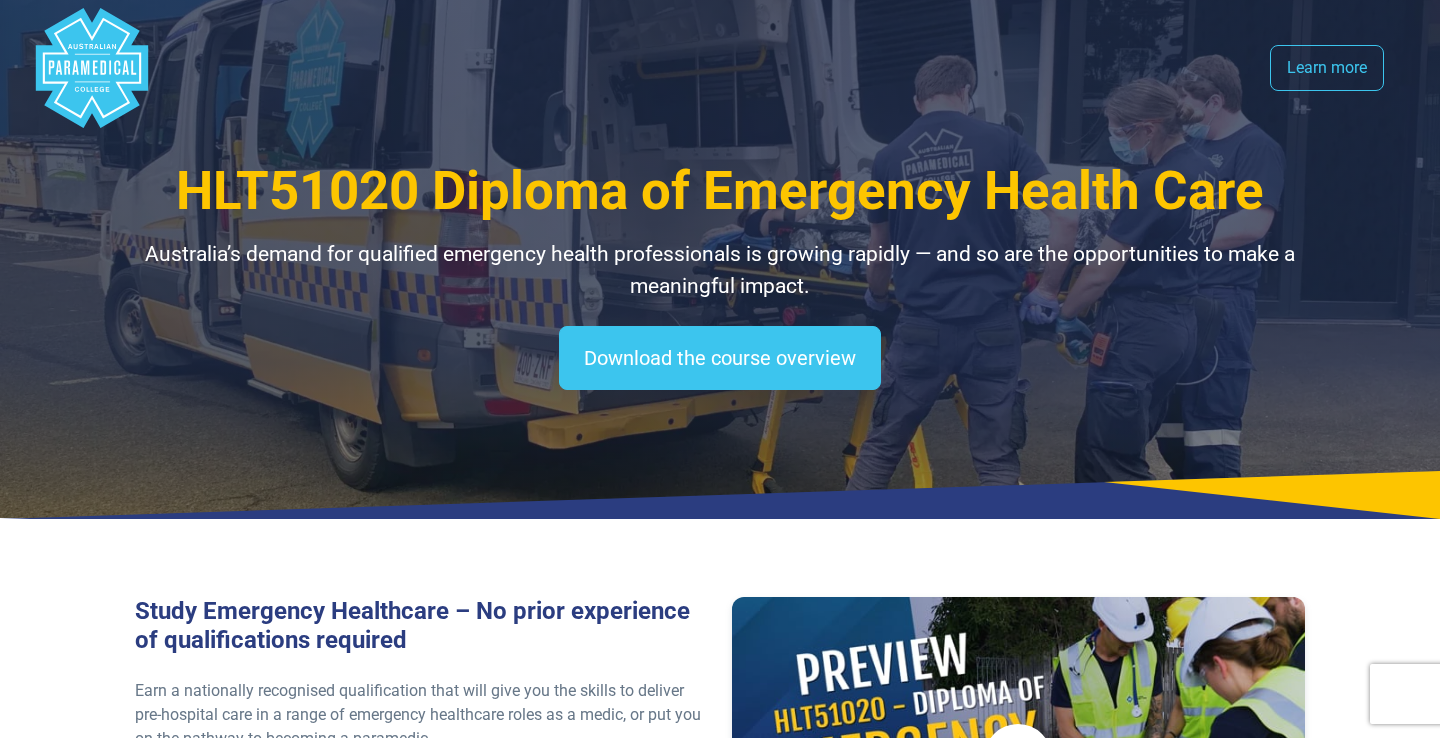 click 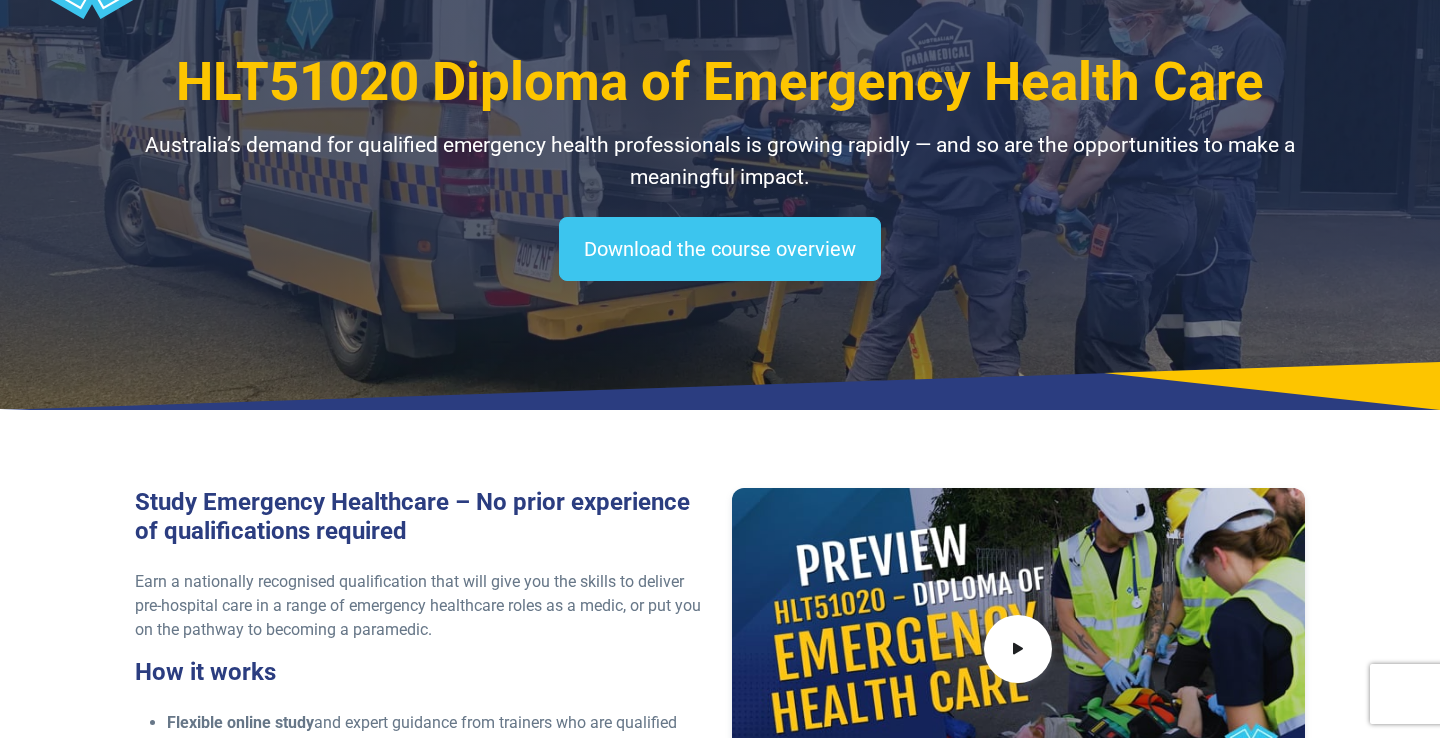 scroll, scrollTop: 0, scrollLeft: 0, axis: both 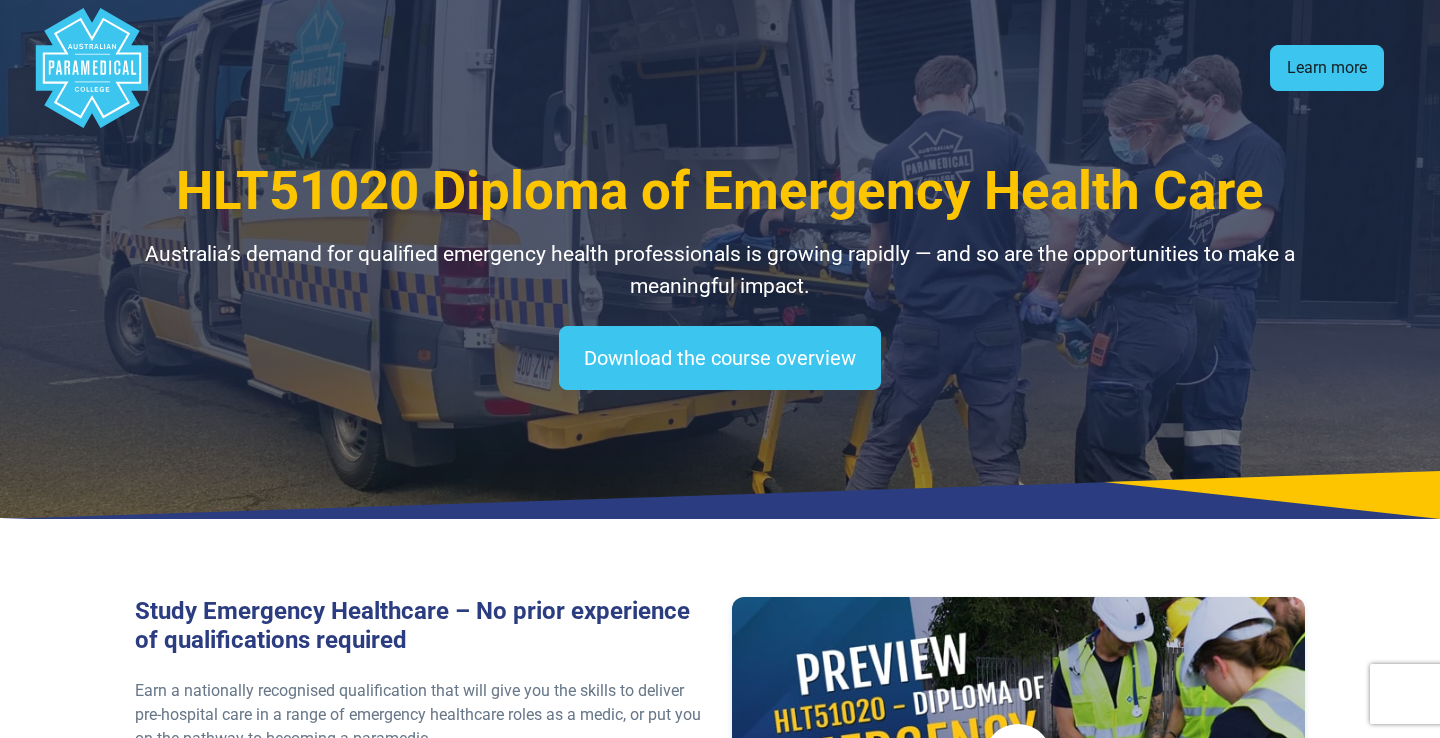 click on "Learn more" at bounding box center [1327, 68] 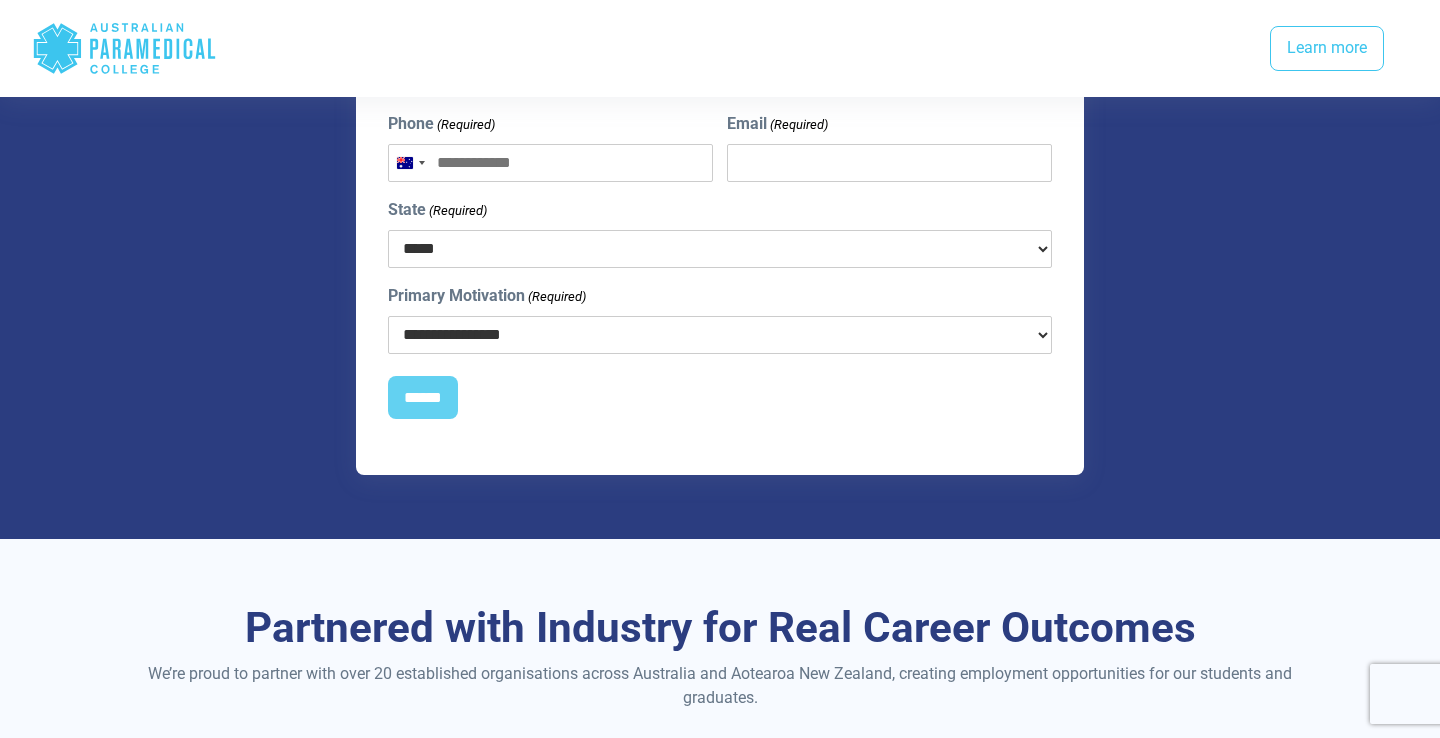 scroll, scrollTop: 2839, scrollLeft: 0, axis: vertical 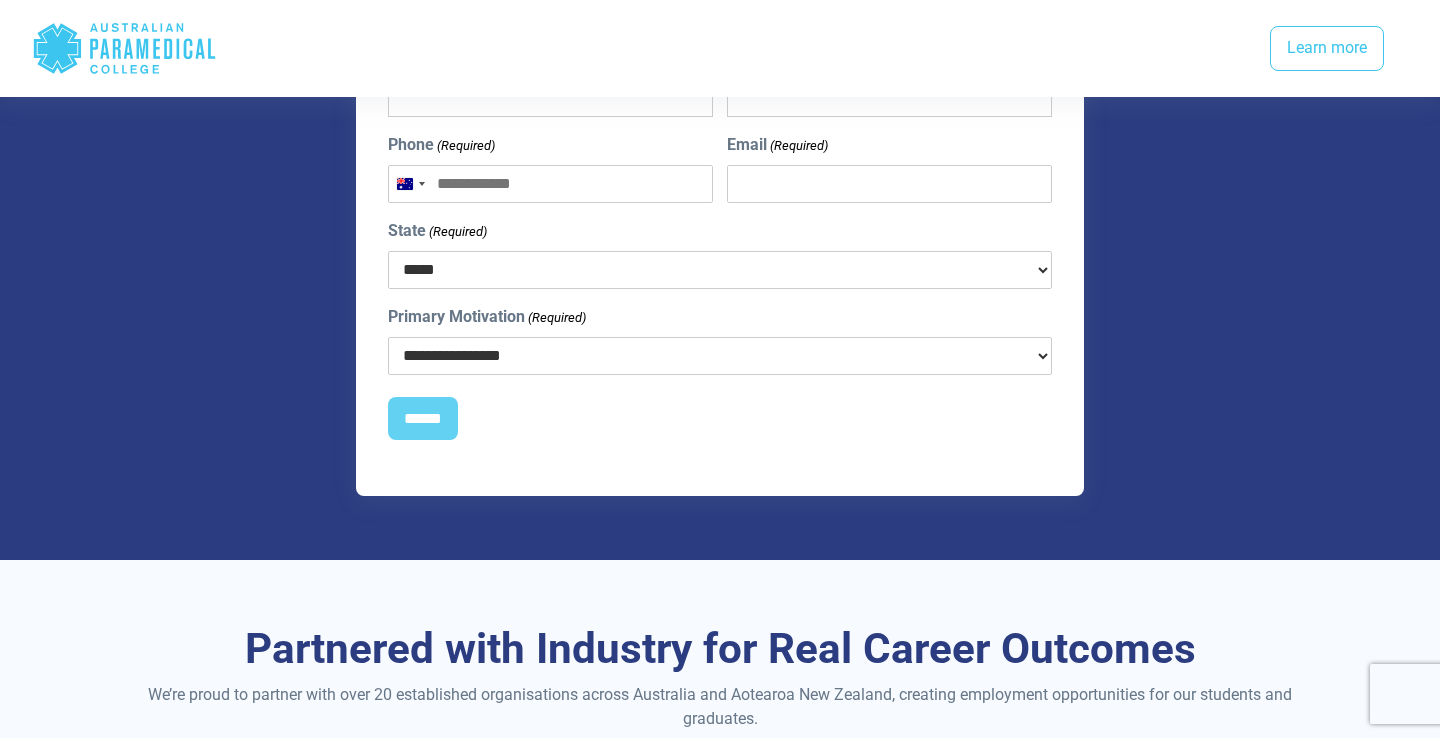 click on "**********" at bounding box center (720, 356) 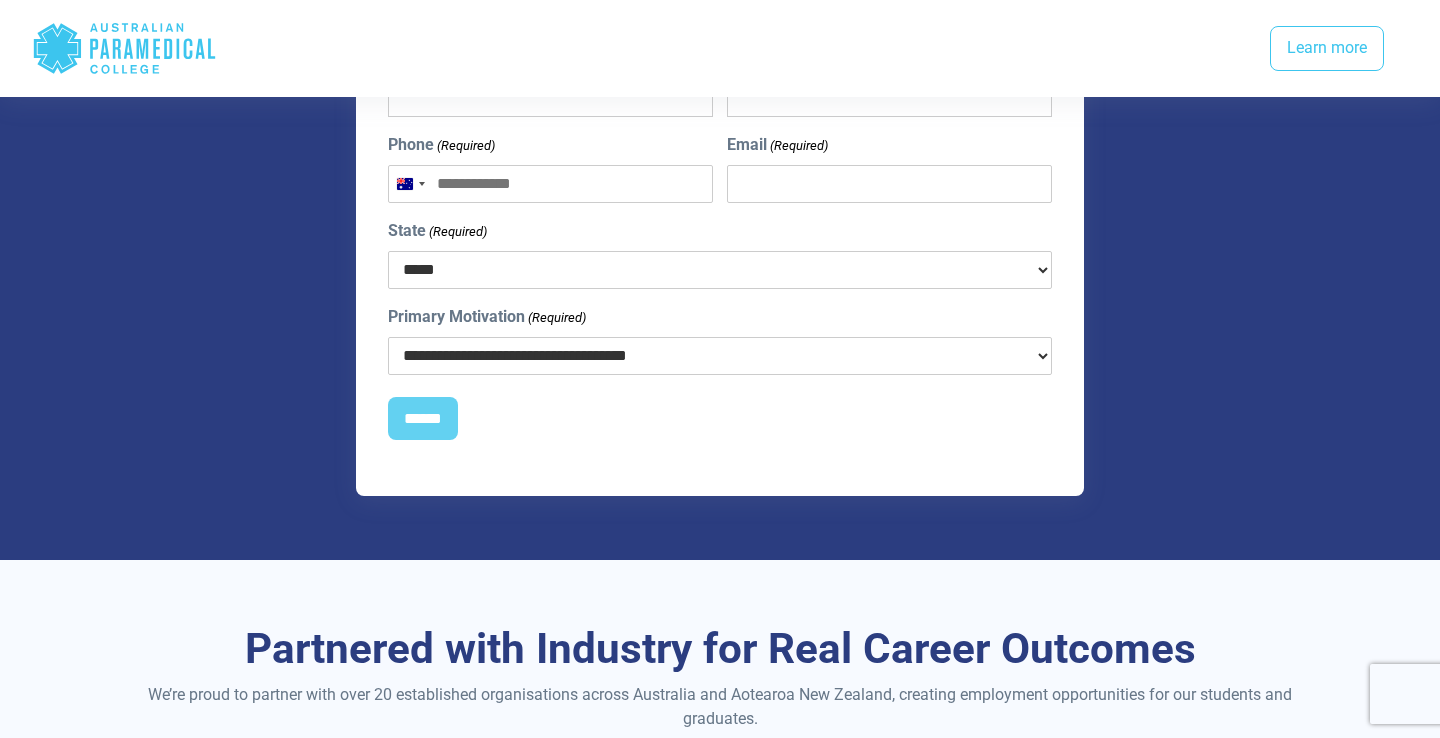 click on "***** *** *** *** ** ** *** ** ***" at bounding box center [720, 270] 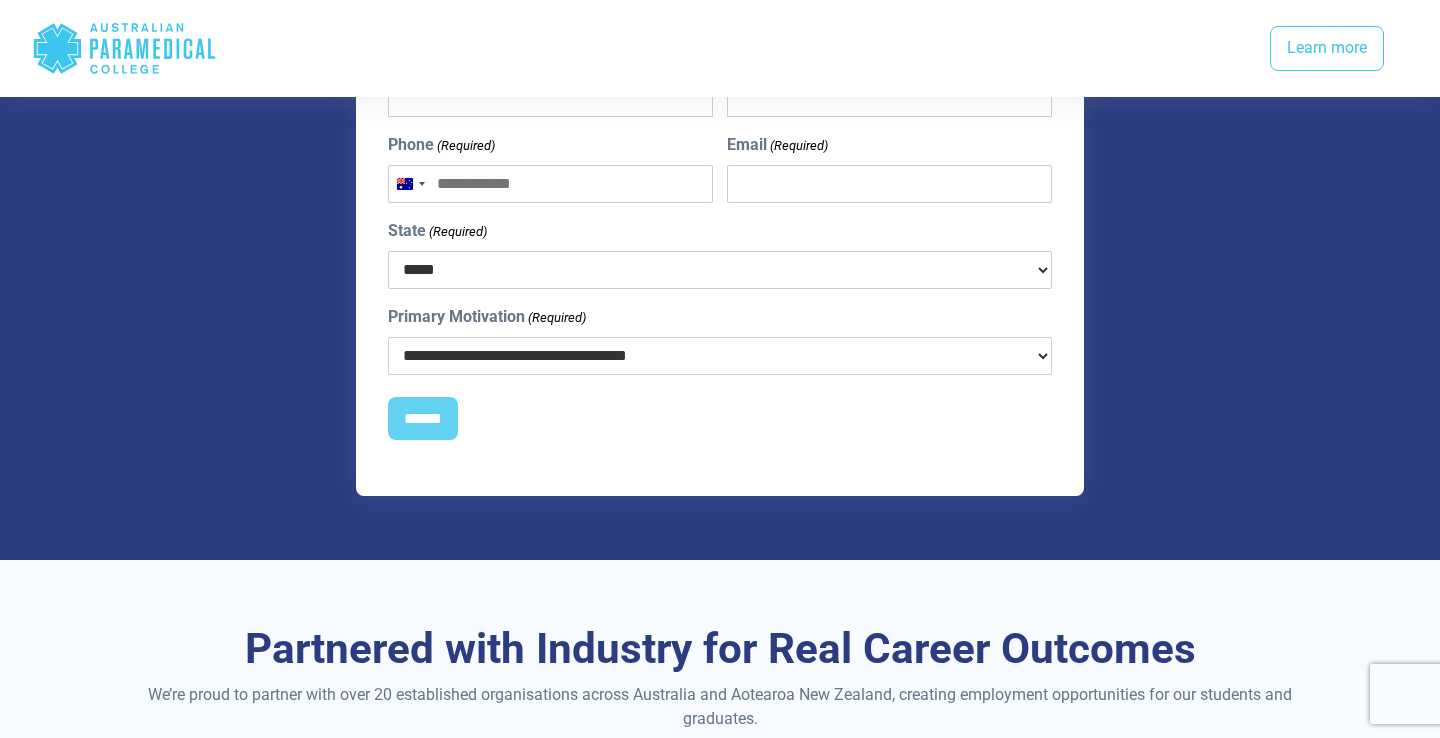 select on "***" 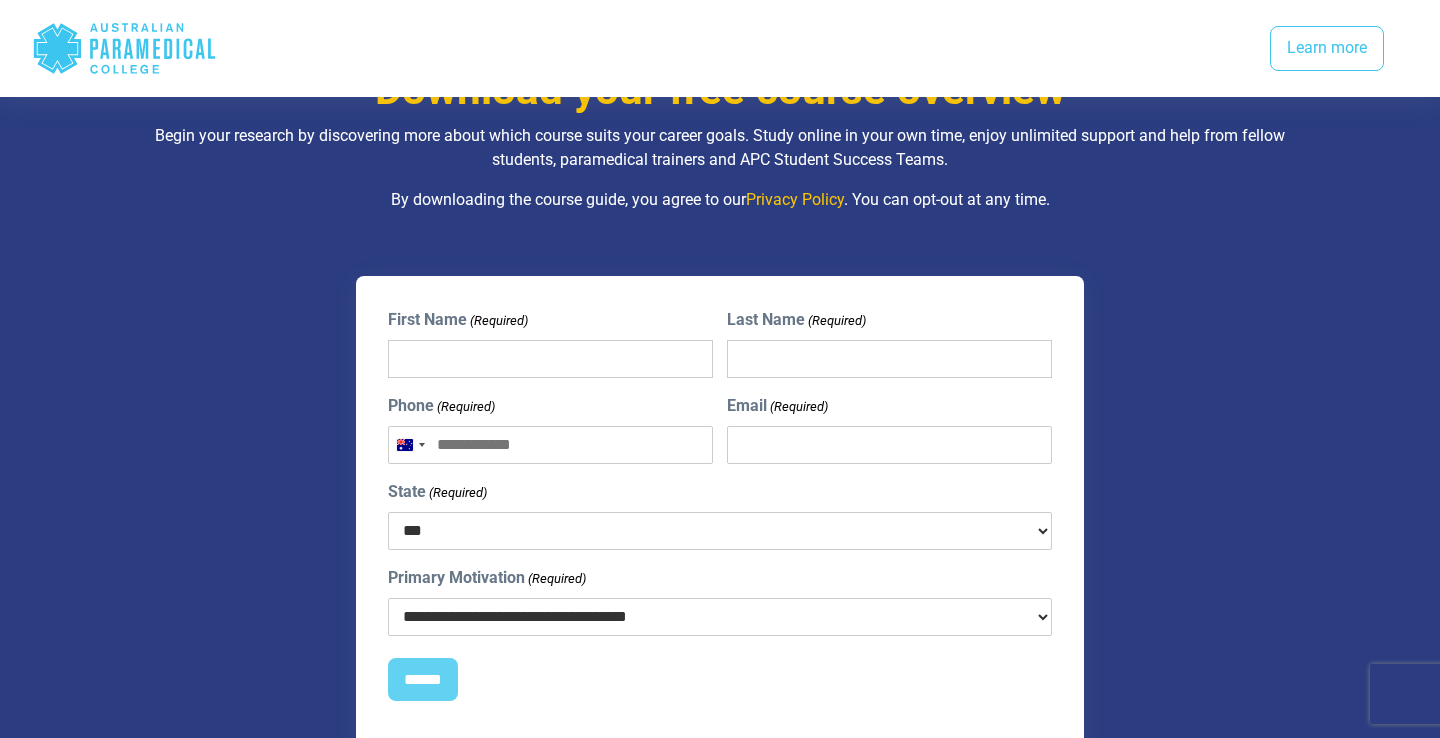 scroll, scrollTop: 2529, scrollLeft: 0, axis: vertical 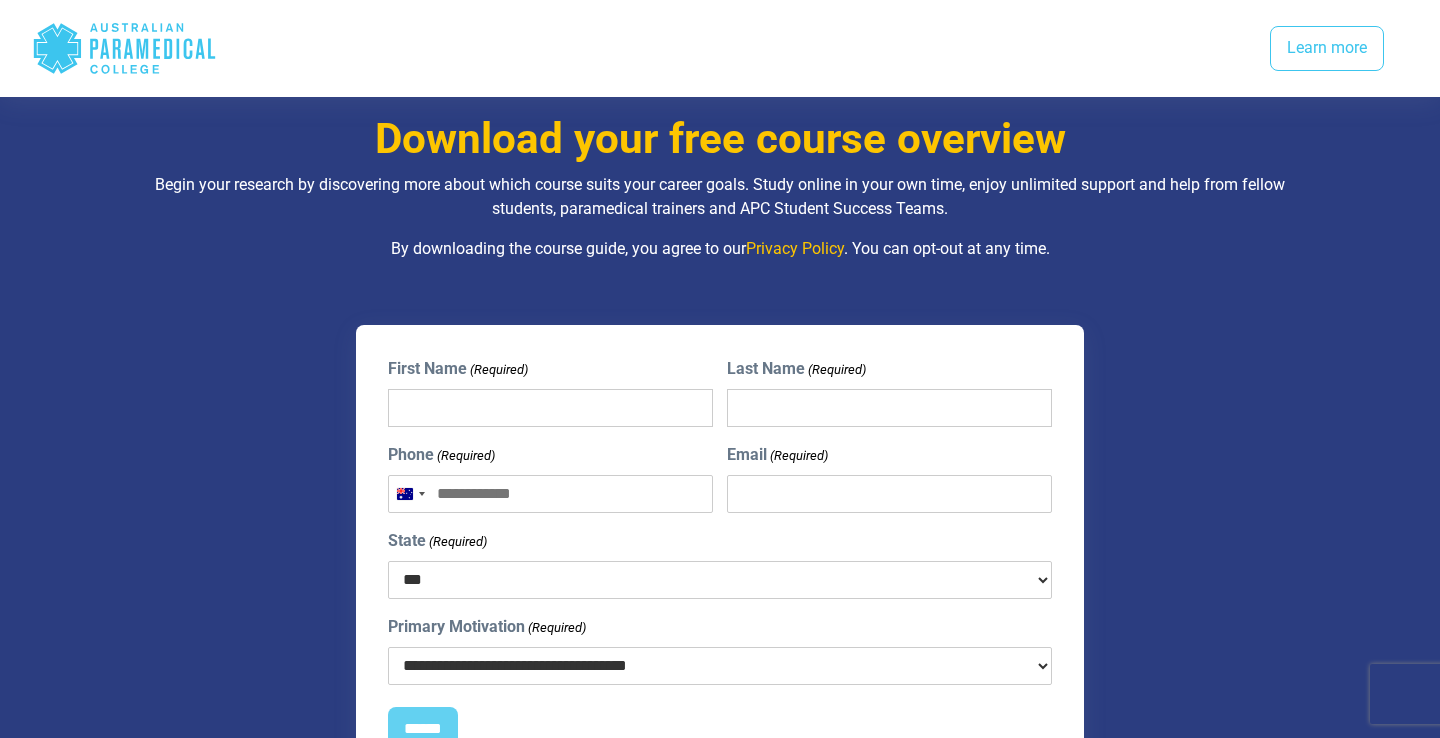 click on "First Name (Required)" at bounding box center (550, 408) 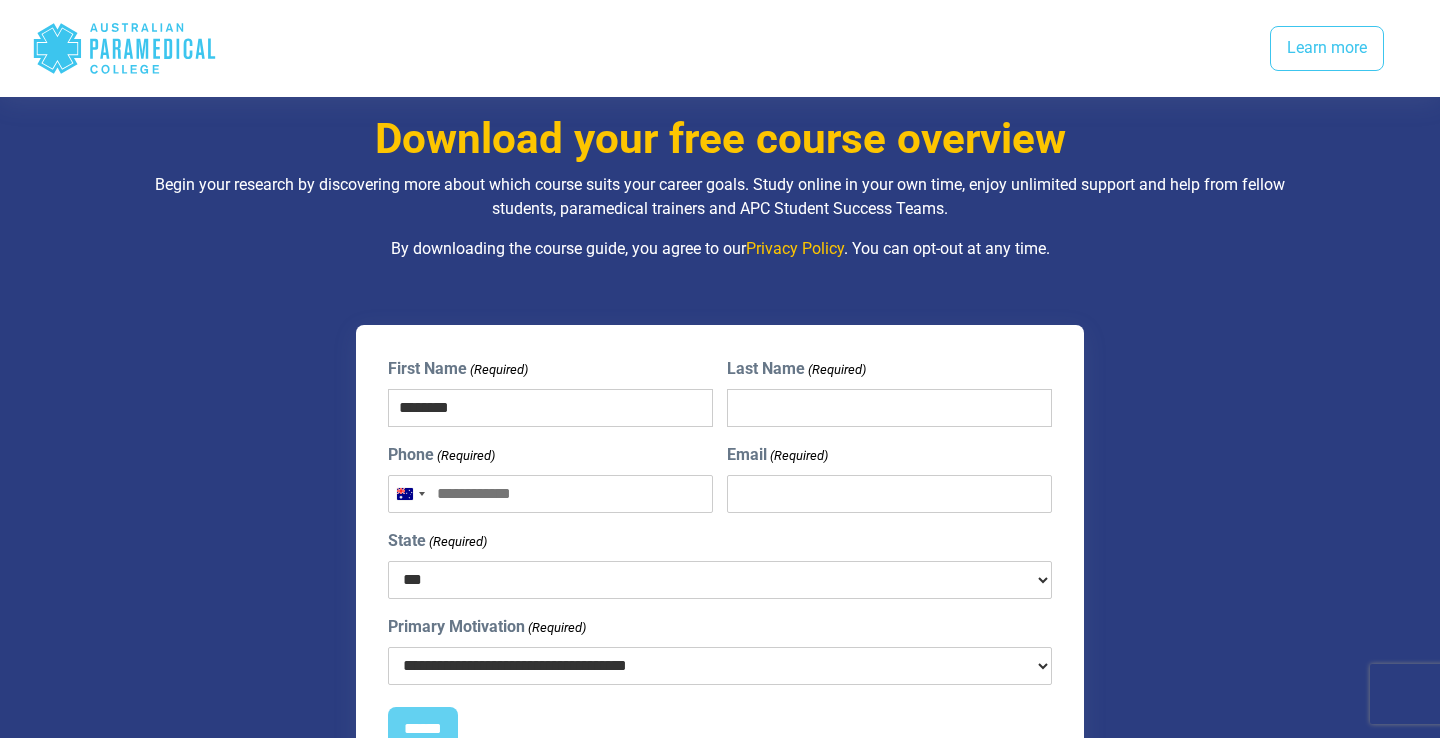 type on "********" 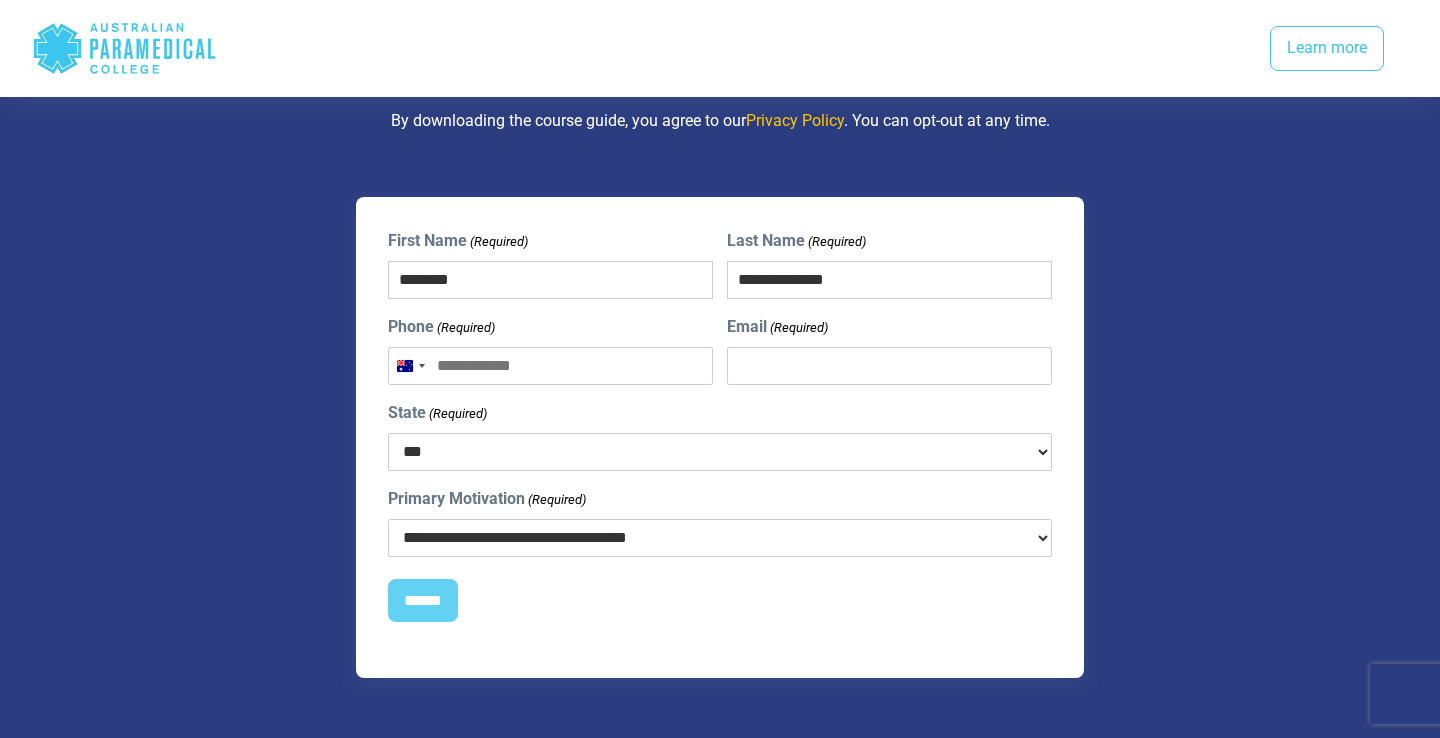 scroll, scrollTop: 2675, scrollLeft: 0, axis: vertical 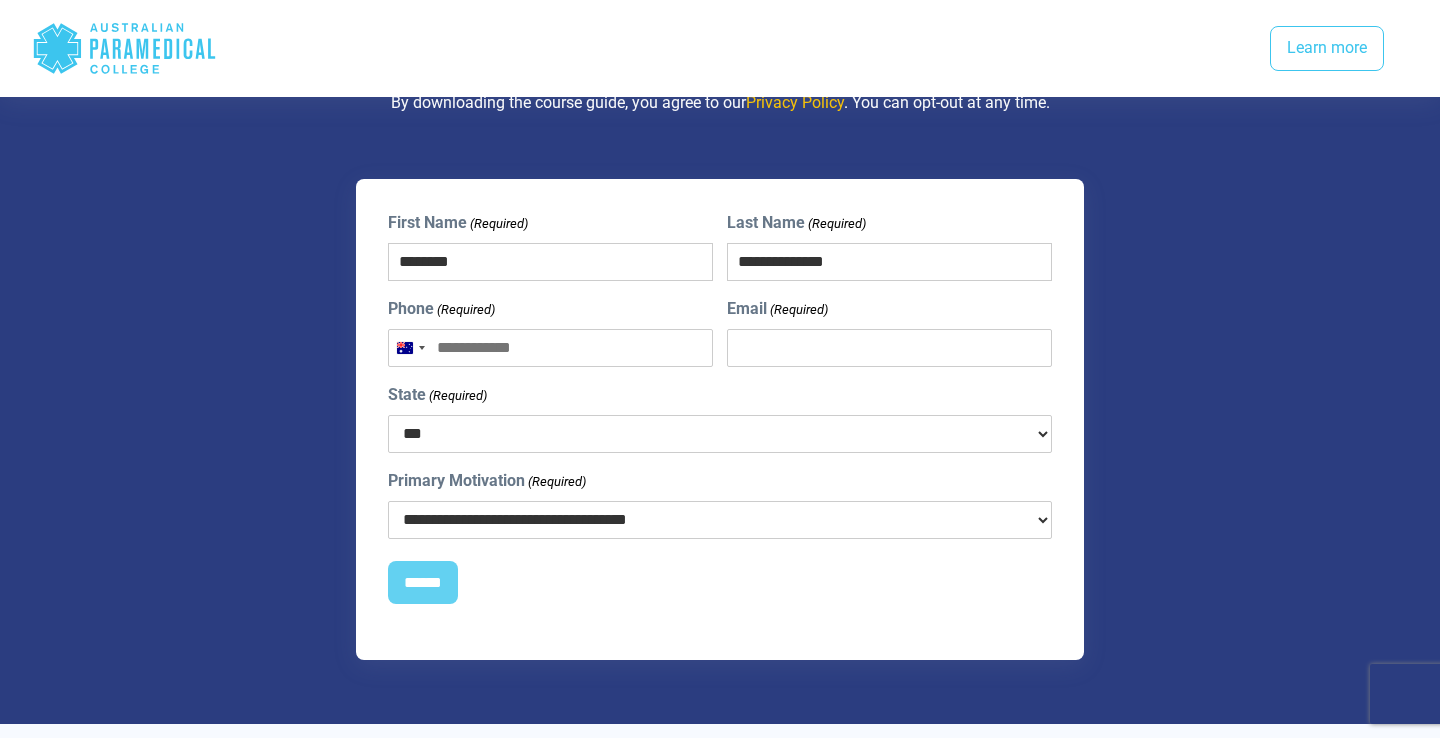 type on "**********" 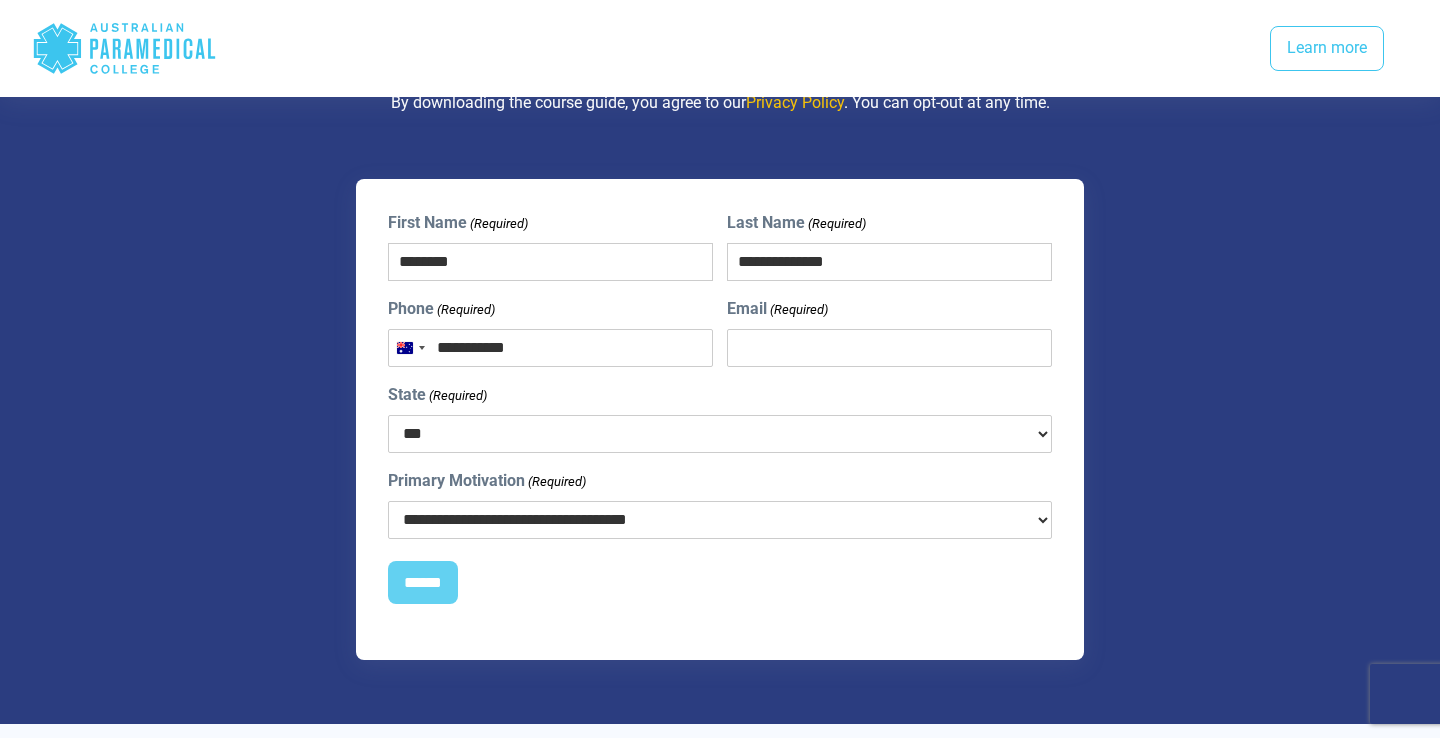 type on "**********" 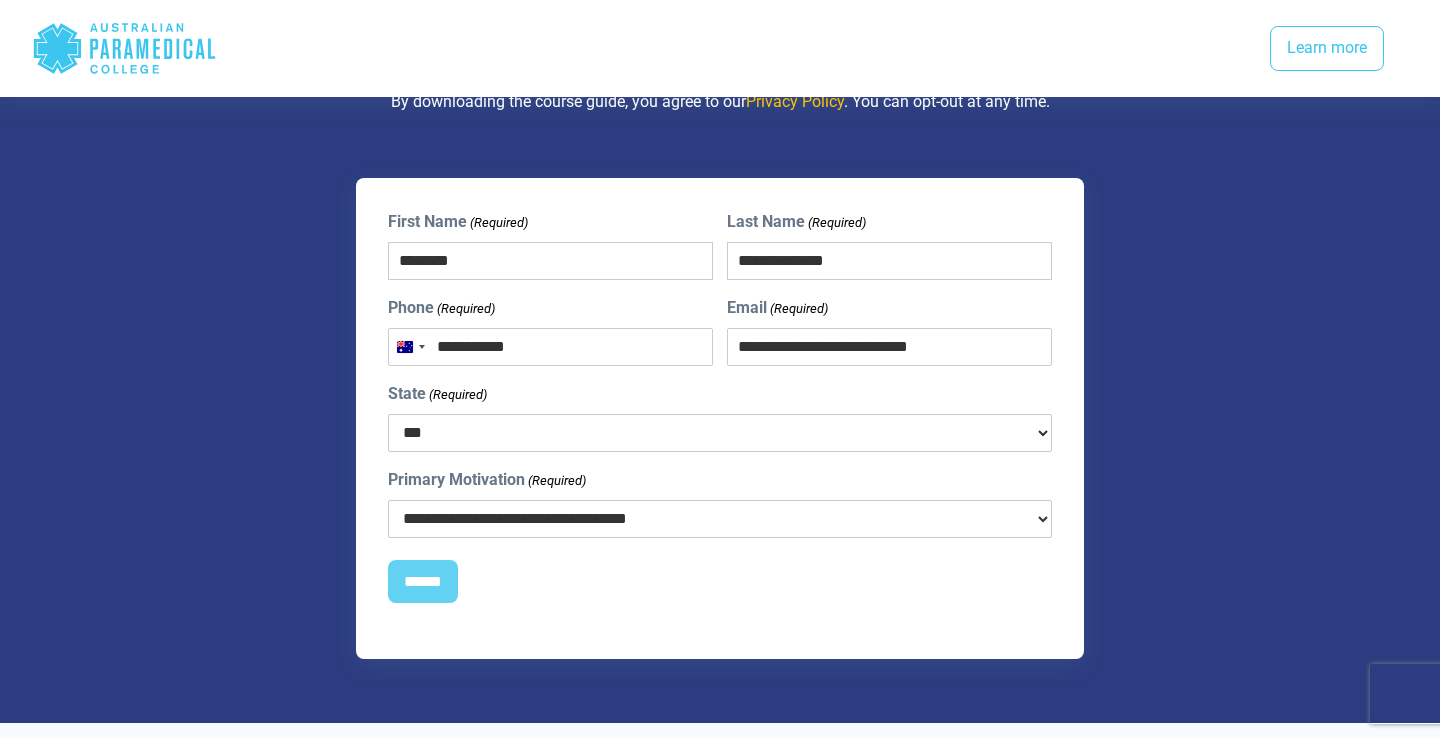 scroll, scrollTop: 2673, scrollLeft: 0, axis: vertical 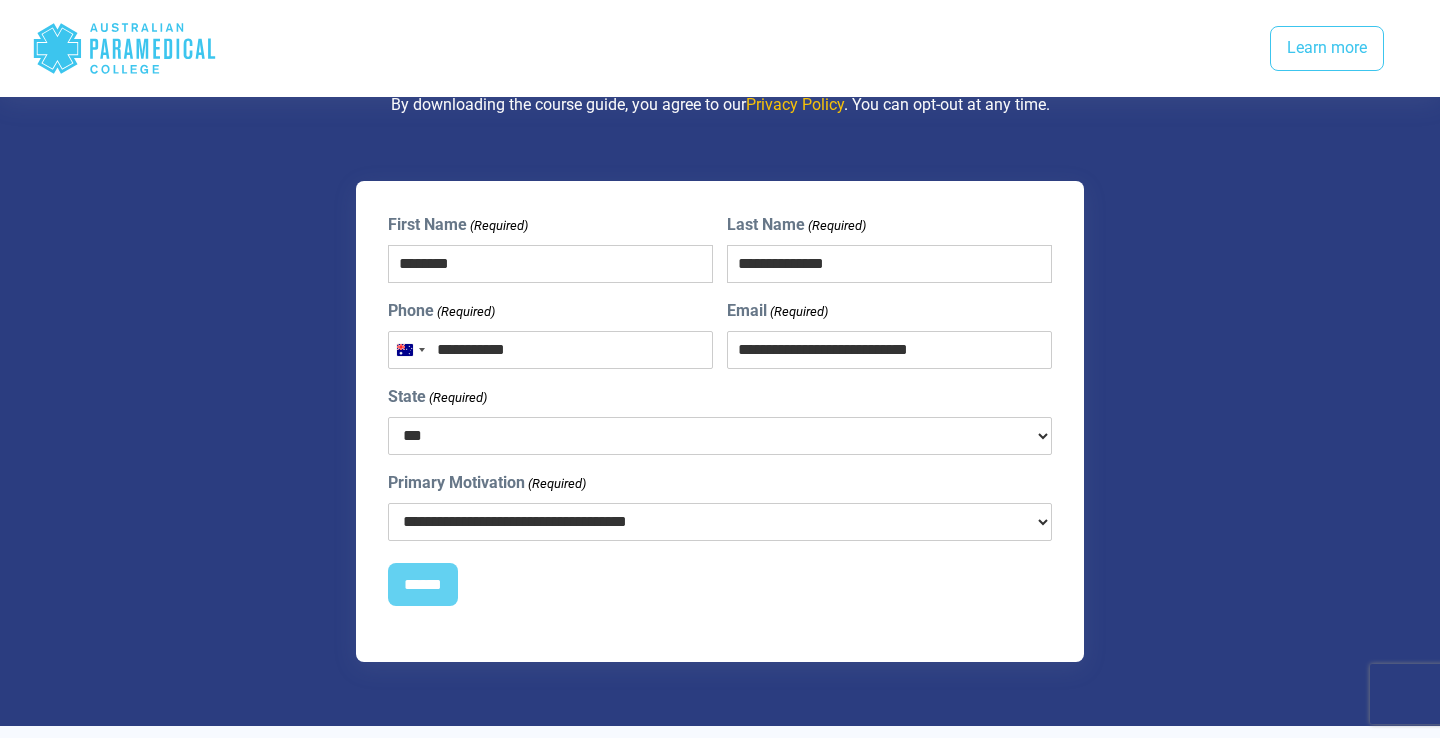type on "**********" 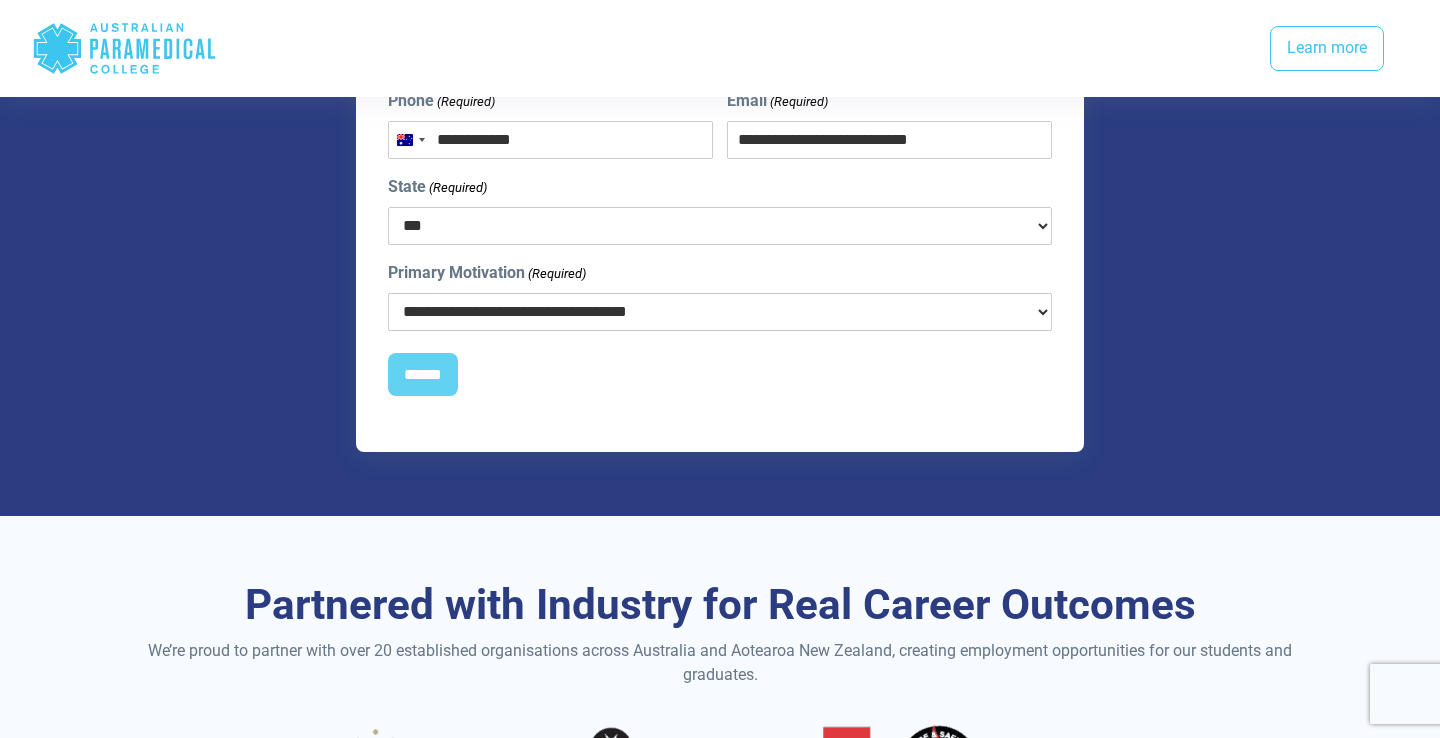 scroll, scrollTop: 2953, scrollLeft: 0, axis: vertical 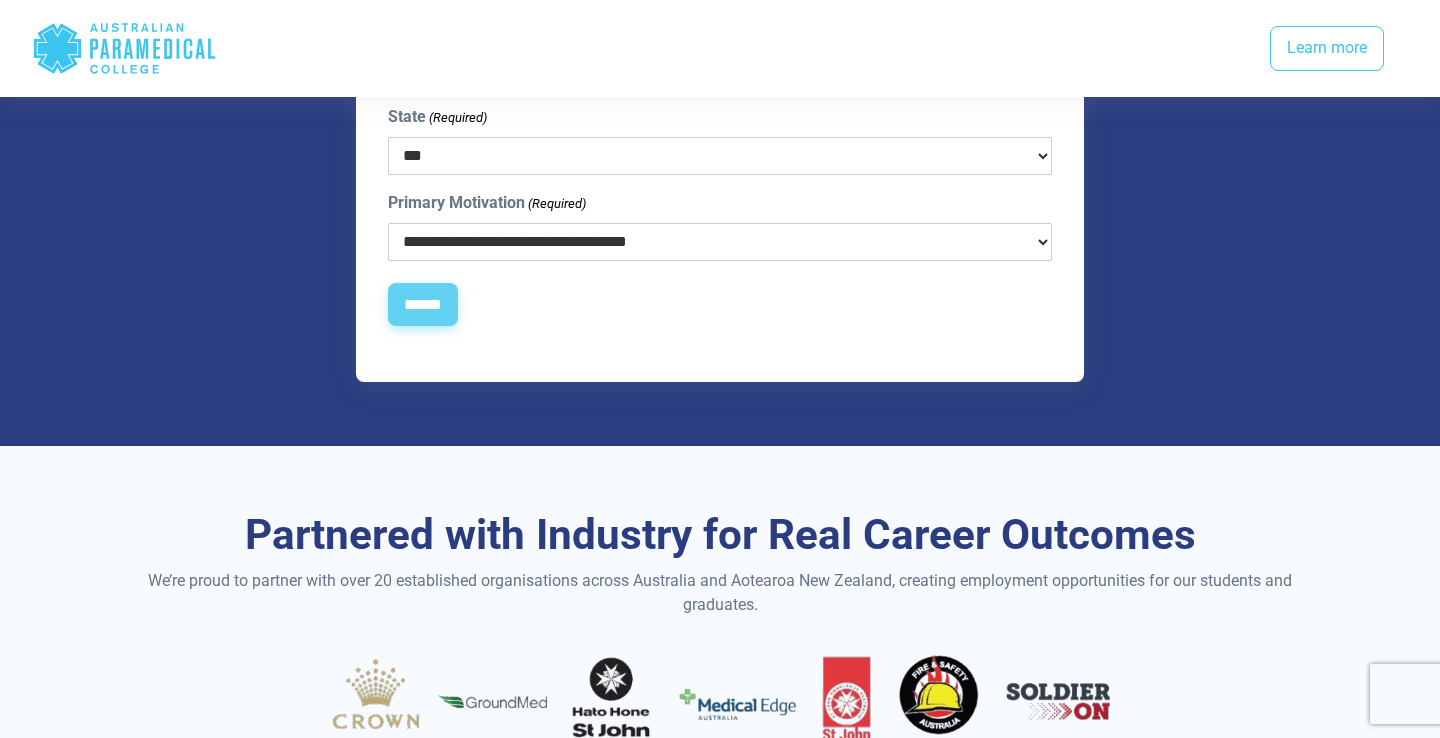 type on "**********" 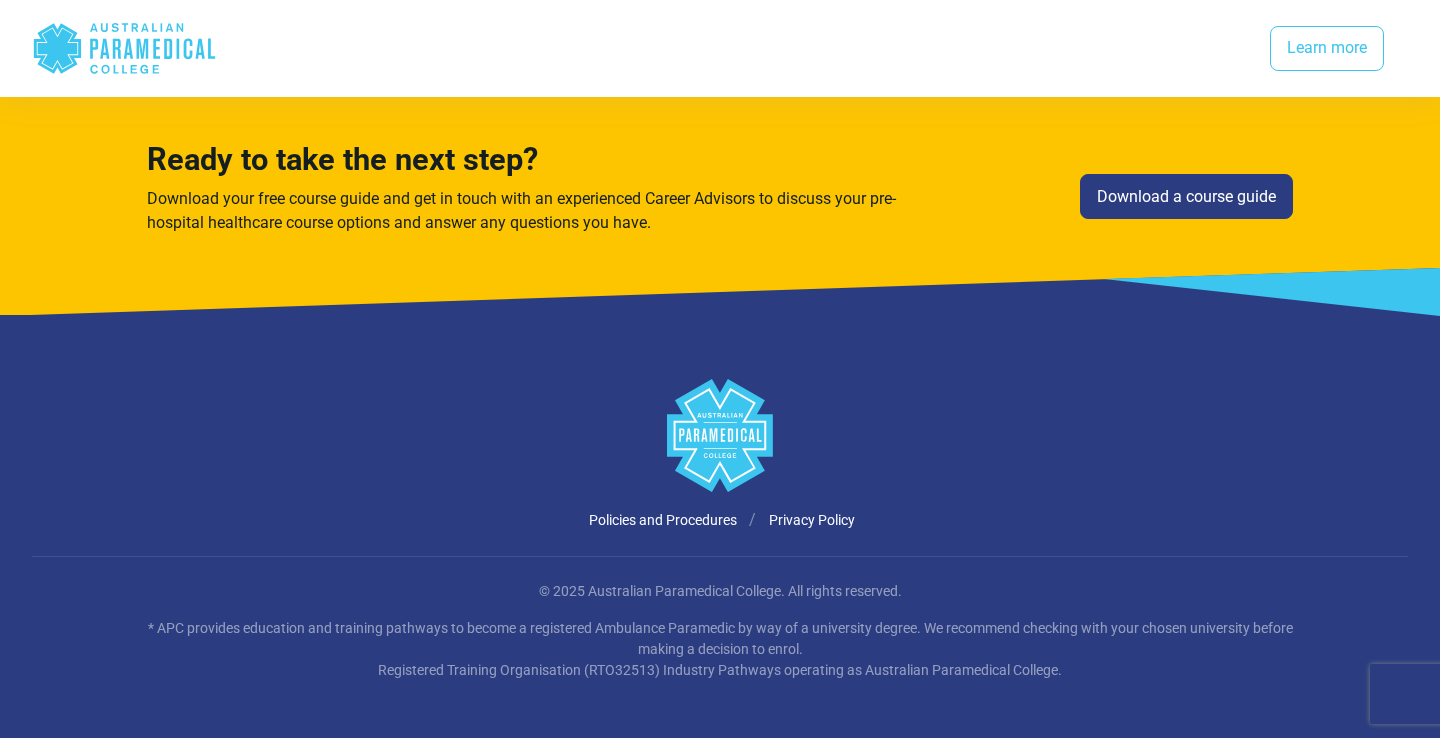 scroll, scrollTop: 4983, scrollLeft: 0, axis: vertical 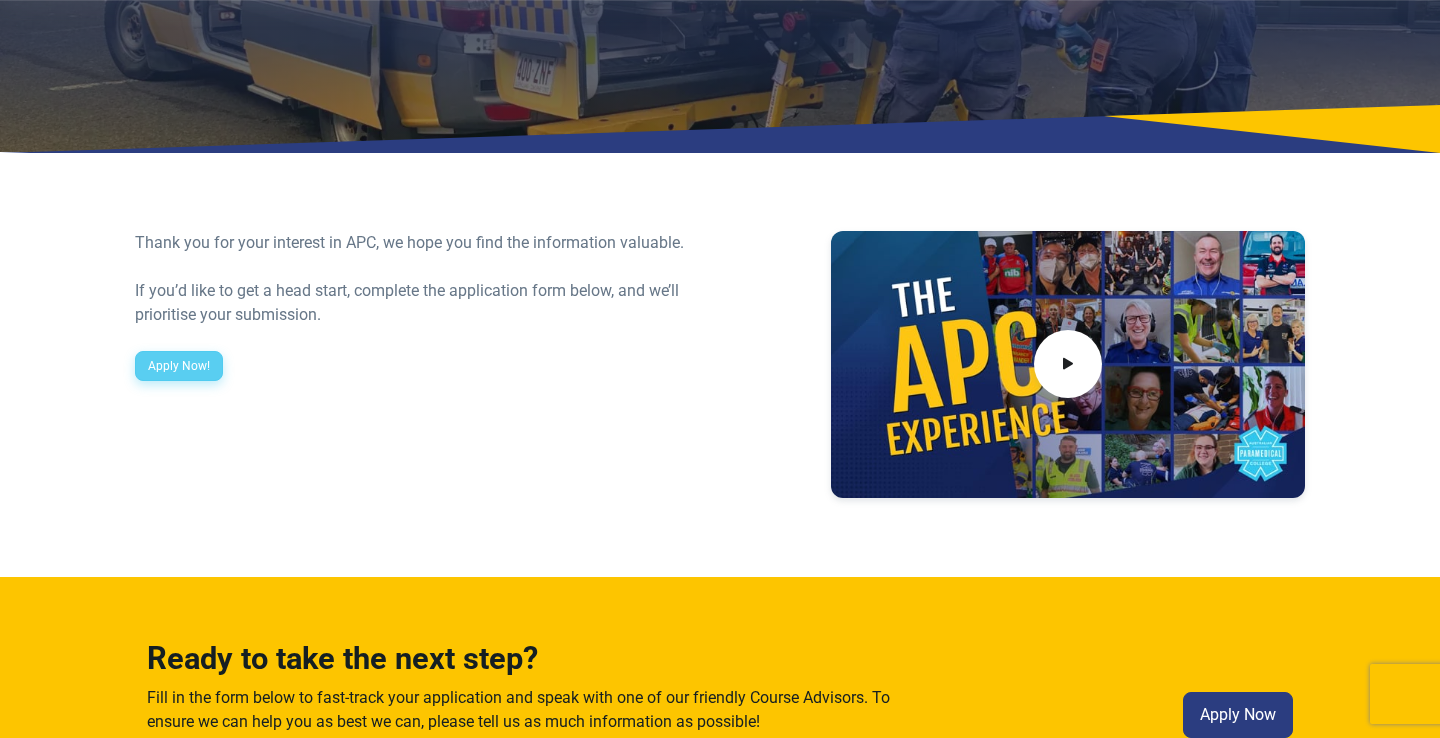 click on "Apply Now!" at bounding box center [179, 366] 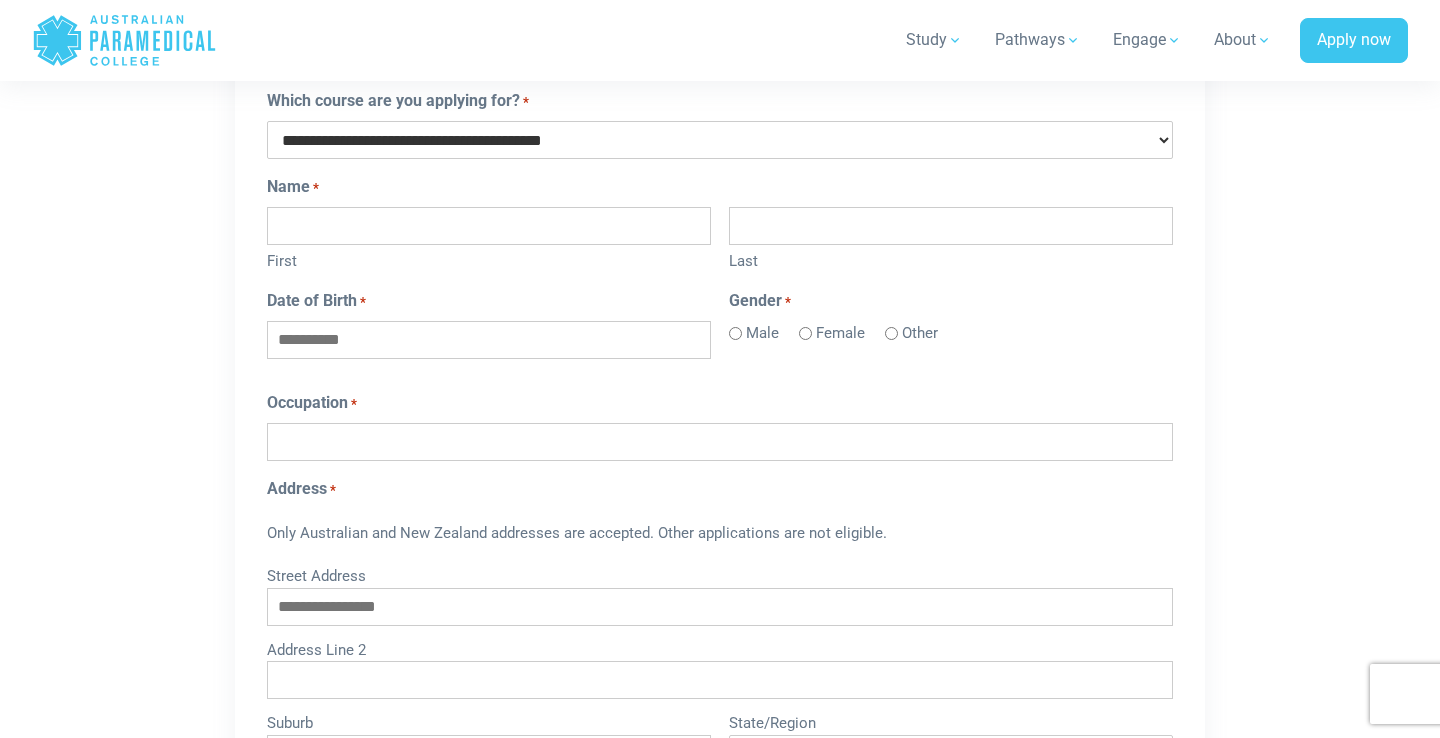 scroll, scrollTop: 1298, scrollLeft: 0, axis: vertical 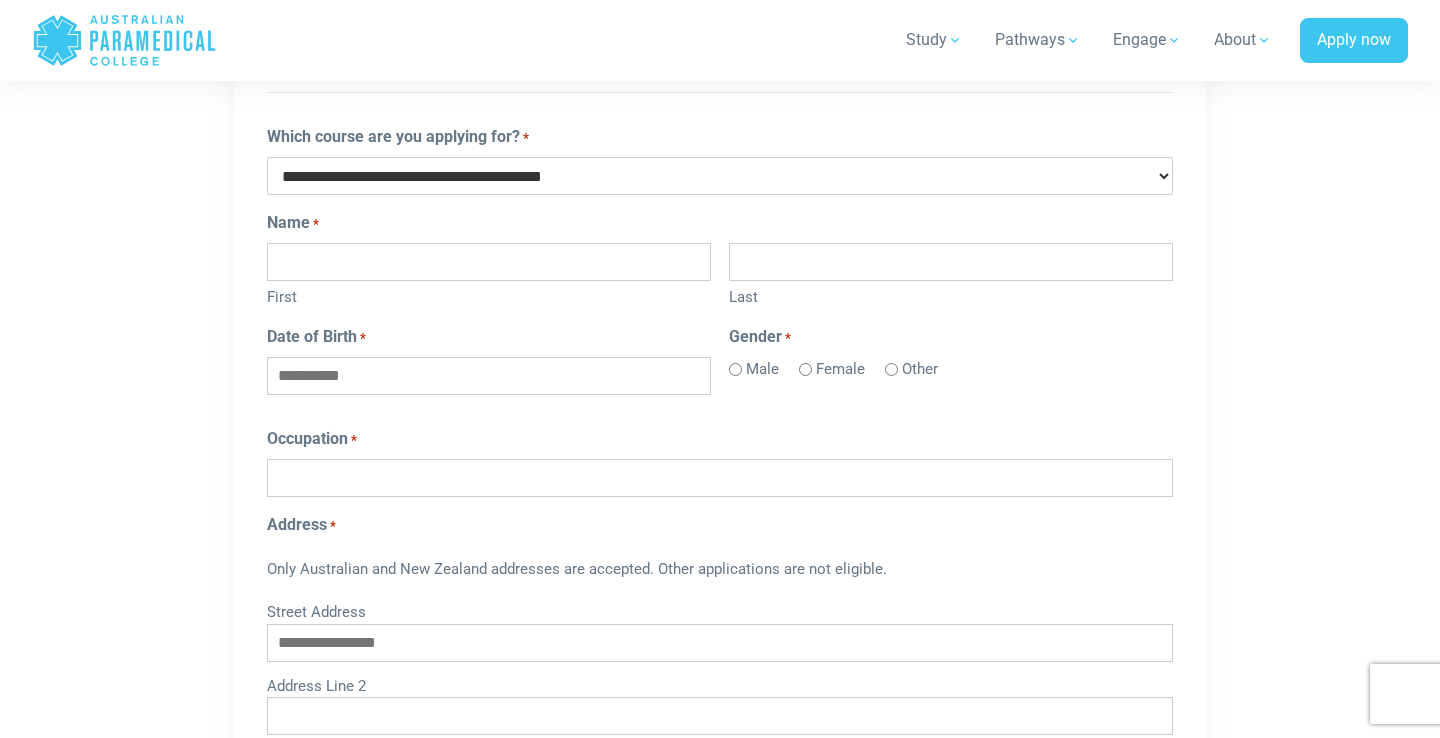 click on "First" at bounding box center (489, 262) 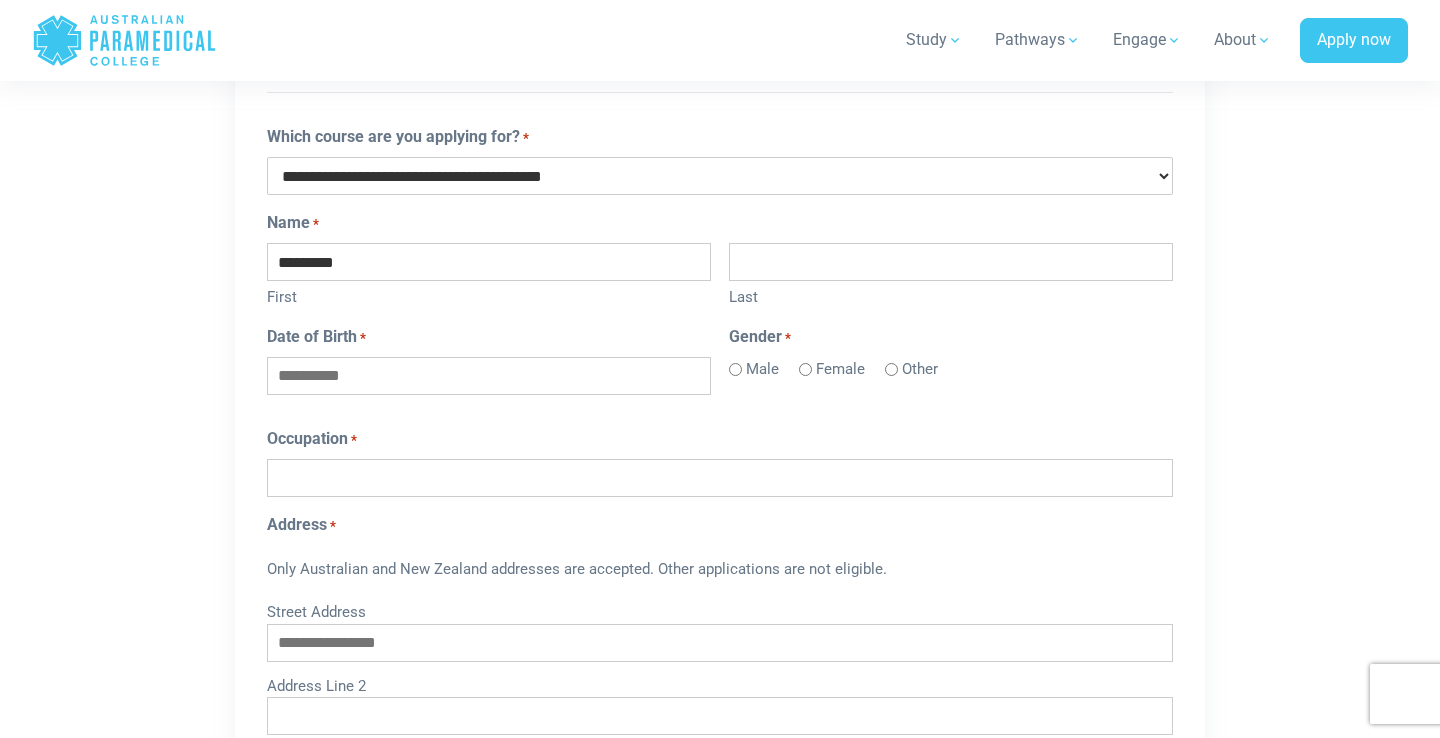type on "********" 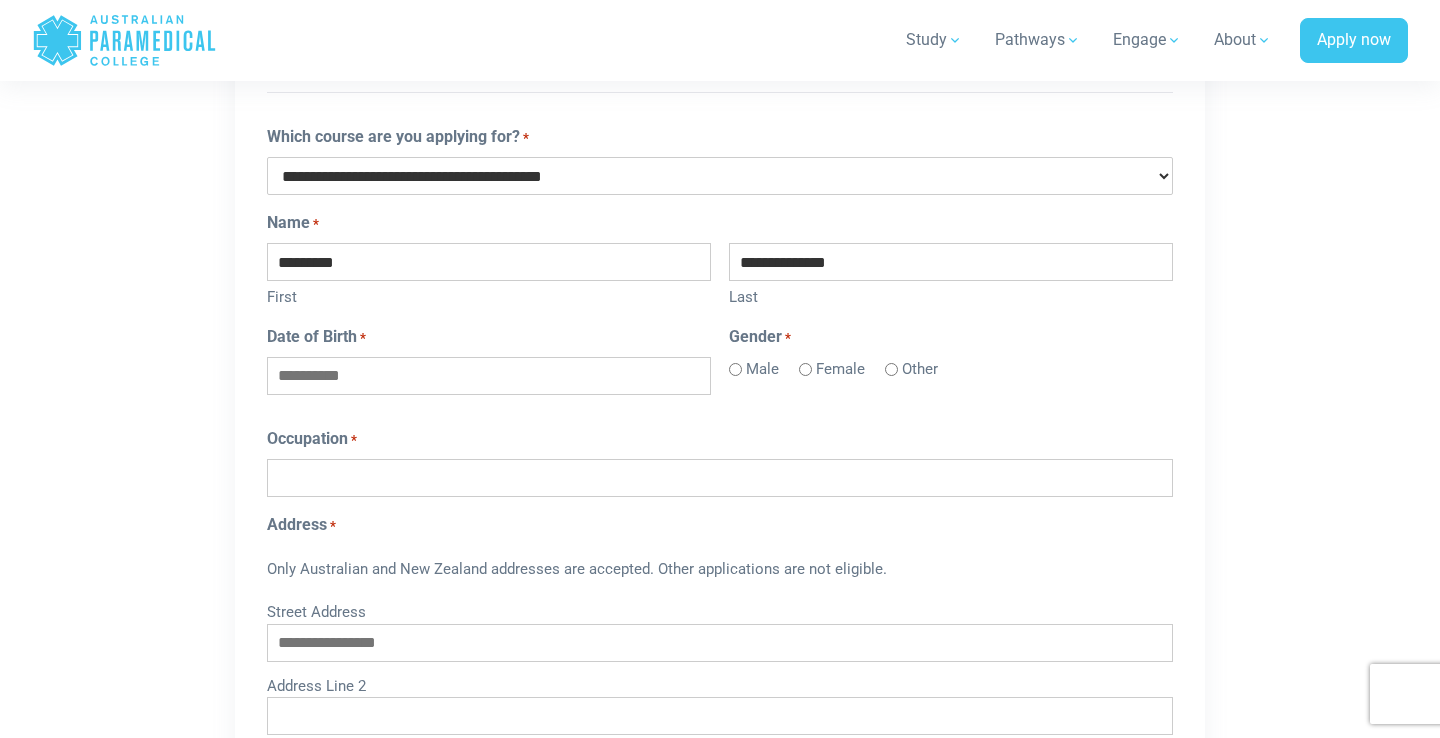 type on "**********" 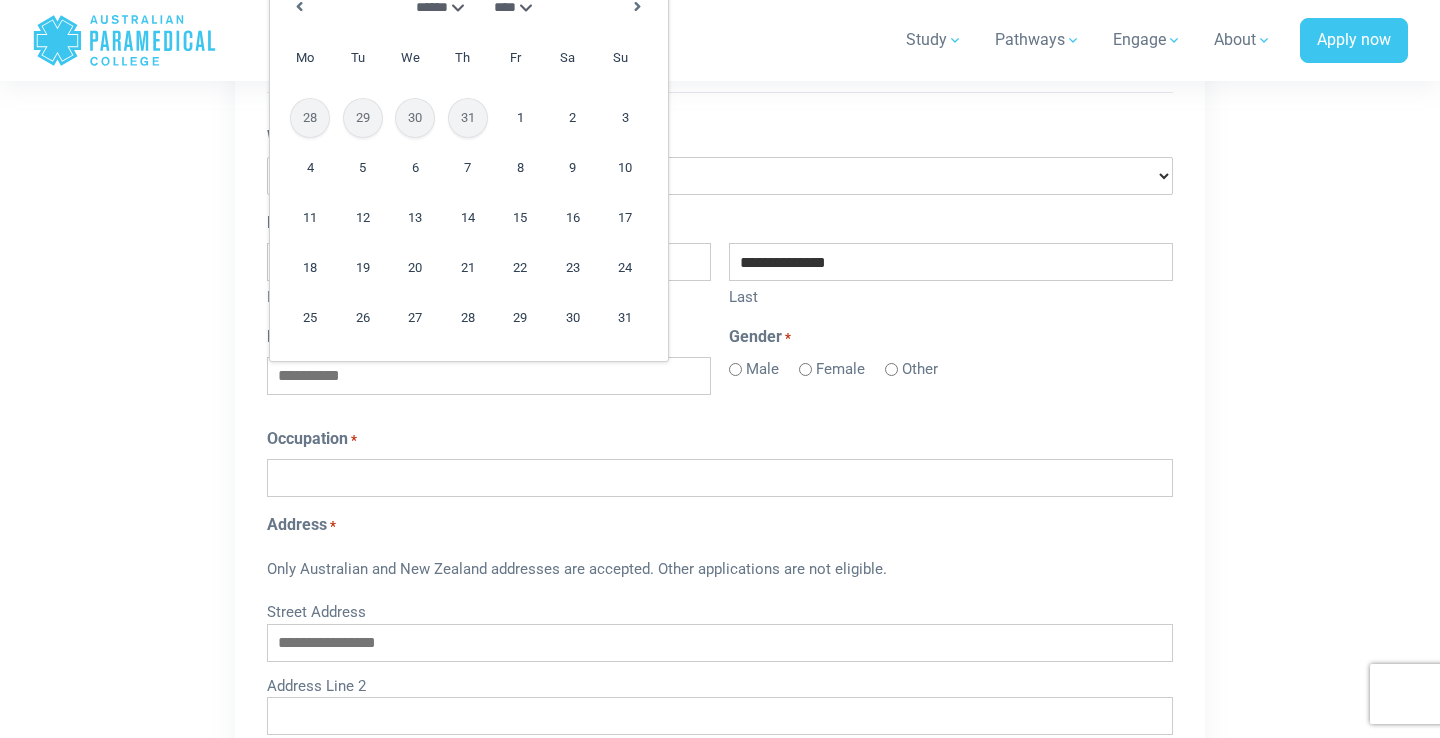 click on "**********" at bounding box center [720, 580] 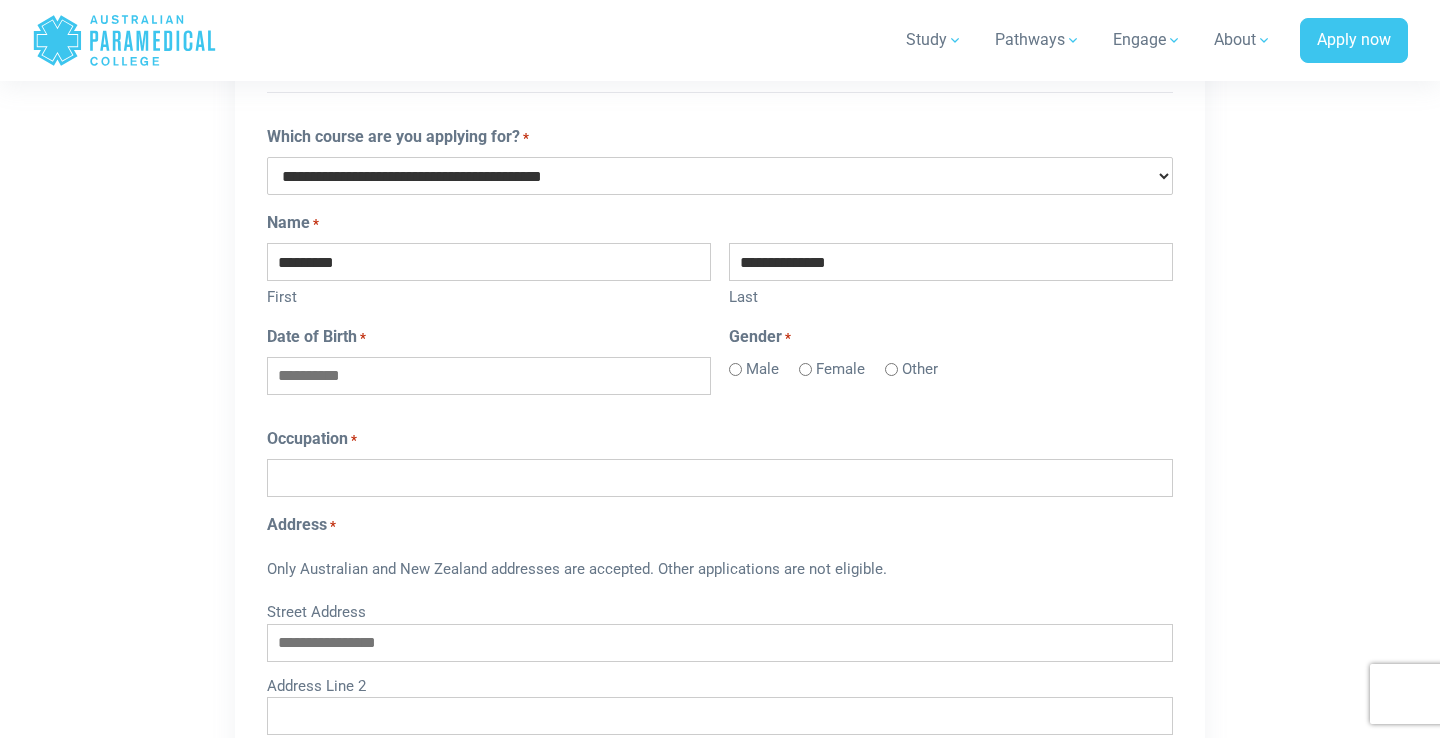 click on "Date of Birth *" at bounding box center (489, 376) 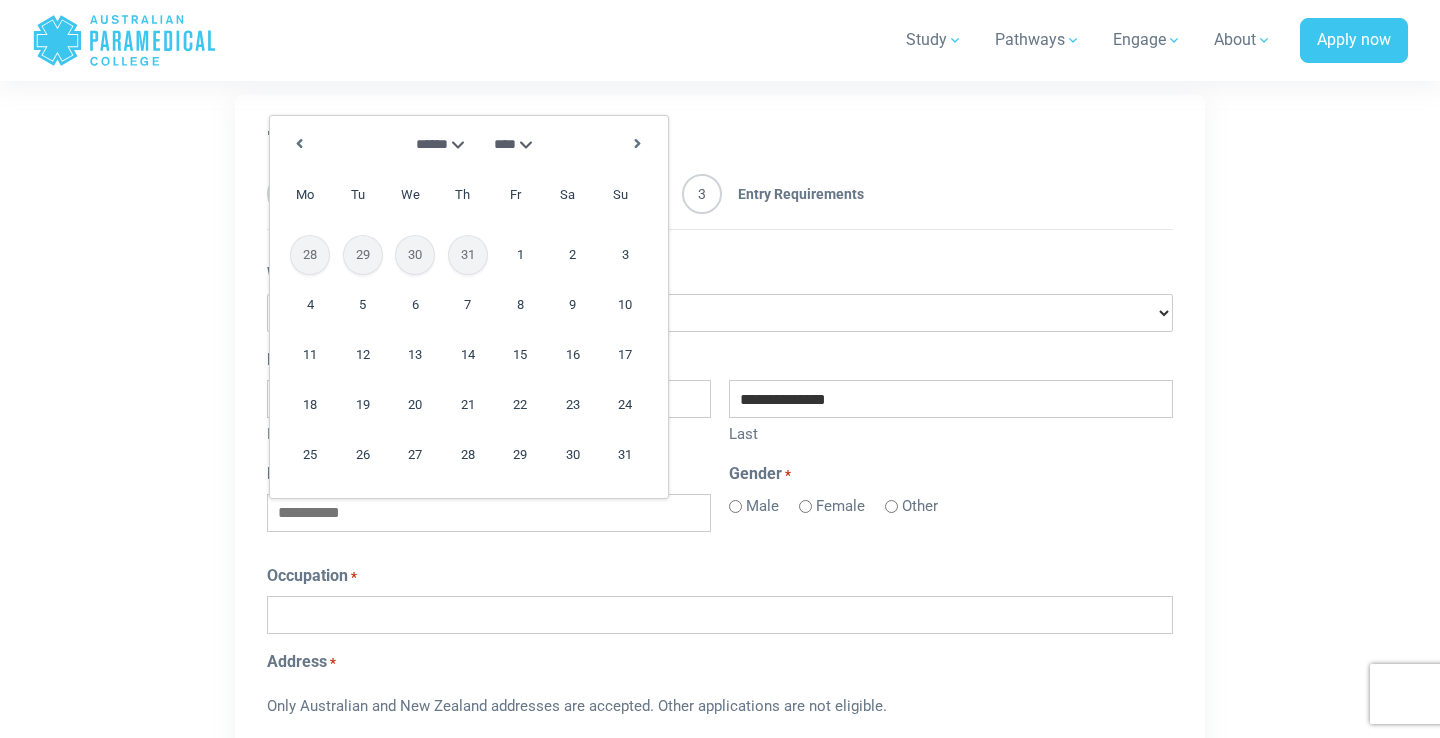 scroll, scrollTop: 1112, scrollLeft: 0, axis: vertical 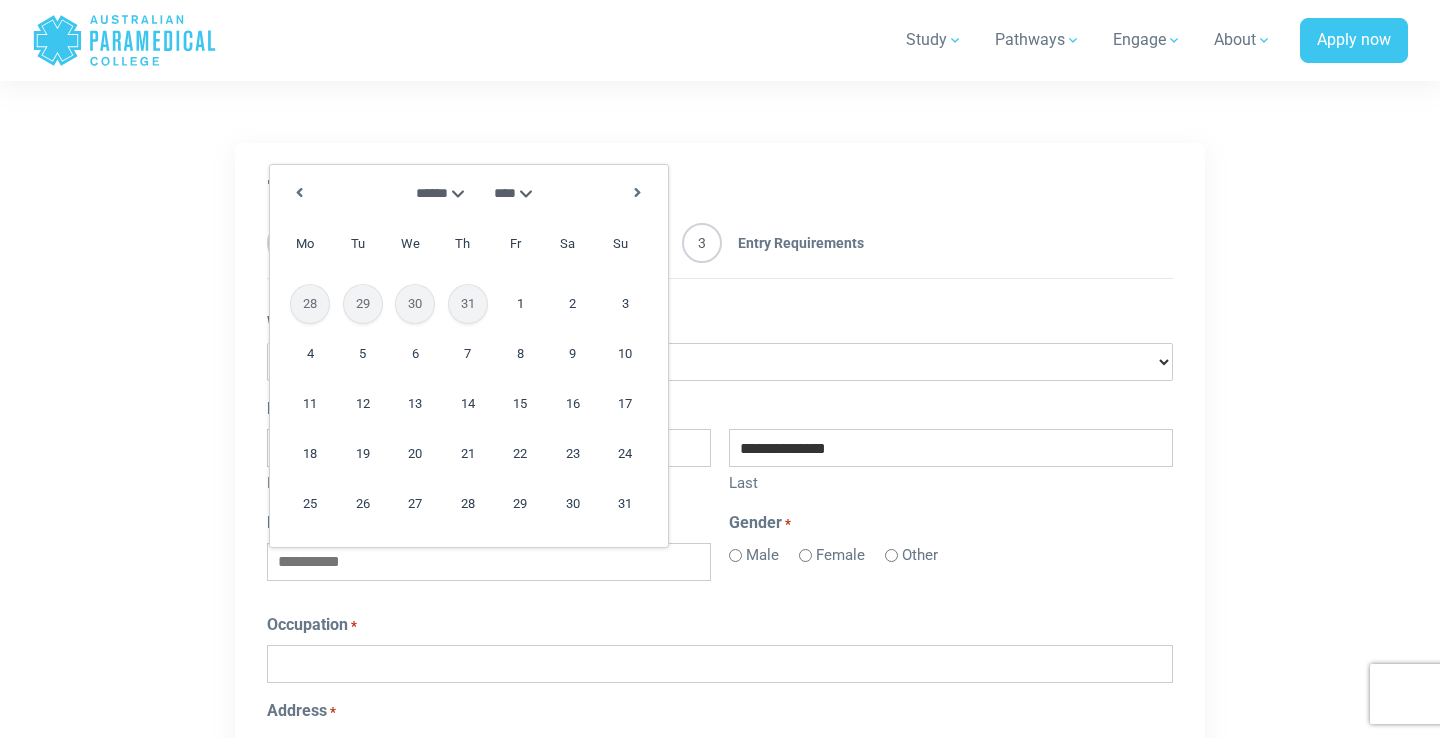 click on "**** **** **** **** **** **** **** **** **** **** **** **** **** **** **** **** **** **** **** **** **** **** **** **** **** **** **** **** **** **** **** **** **** **** **** **** **** **** **** **** **** **** **** **** **** **** **** **** **** **** **** **** **** **** **** **** **** **** **** **** **** **** **** **** **** **** **** **** **** **** **** **** **** **** **** **** **** **** **** **** **** **** **** **** **** **** **** **** **** **** **** **** **** **** **** **** **** **** **** **** **** **** **** **** **** **** **** **** **** **** **** **** **** **** **** **** ****" at bounding box center [516, 193] 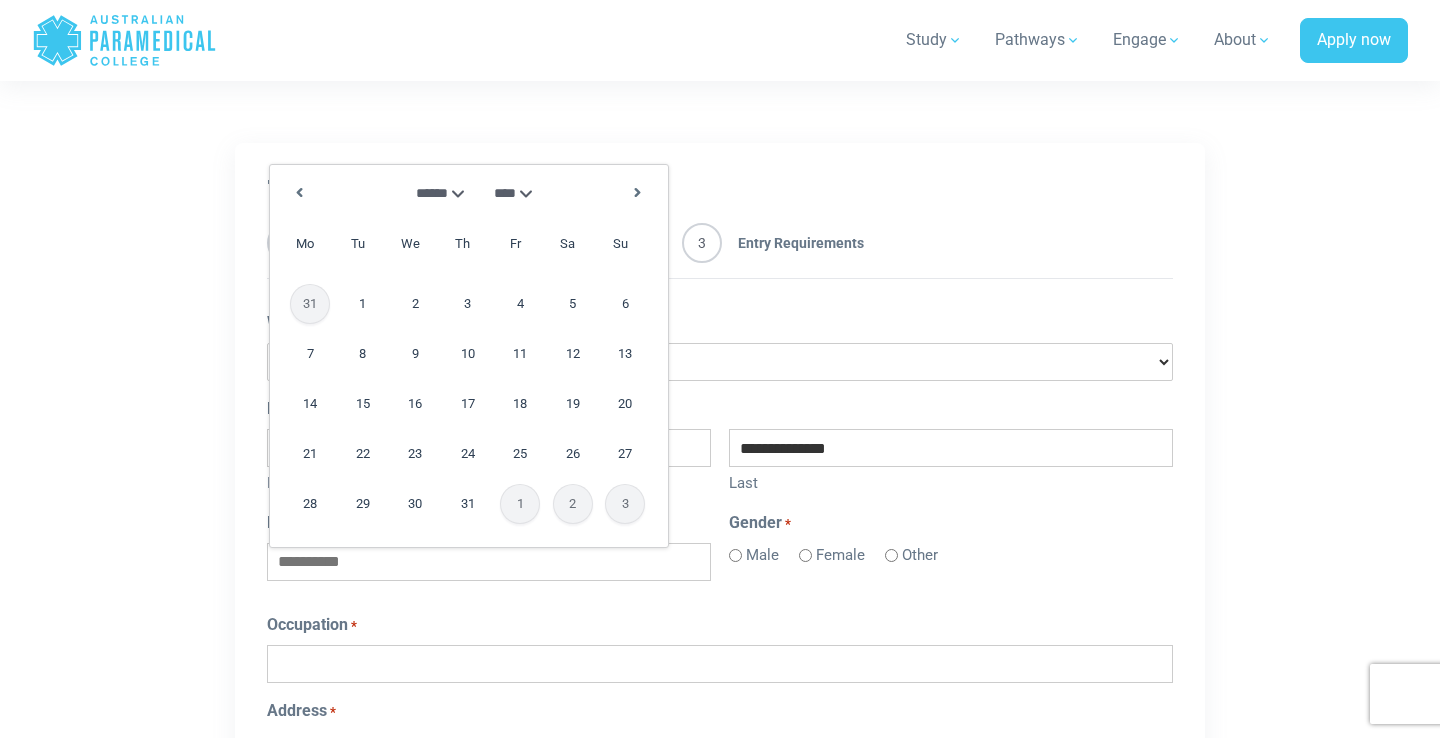 click on "[MASKED]" at bounding box center (435, 193) 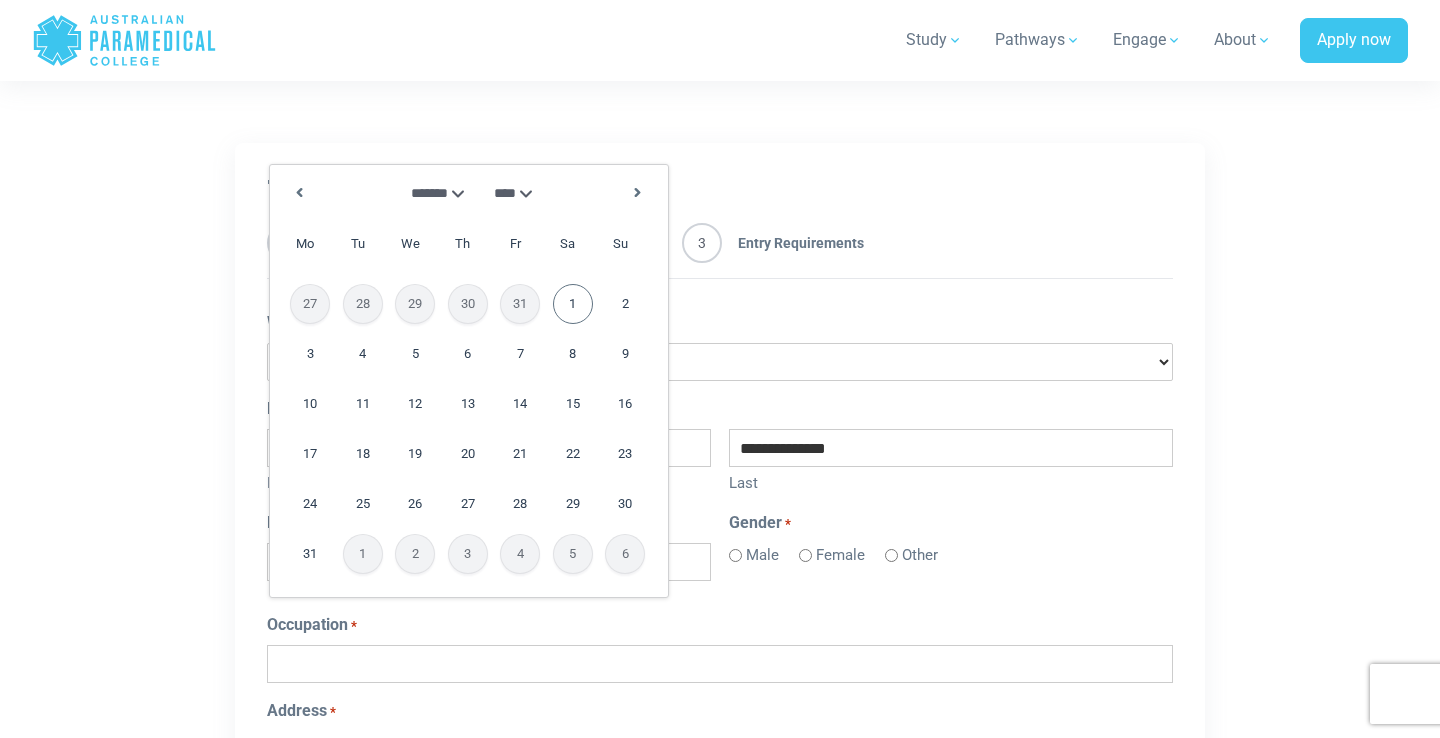 click on "1" at bounding box center [573, 304] 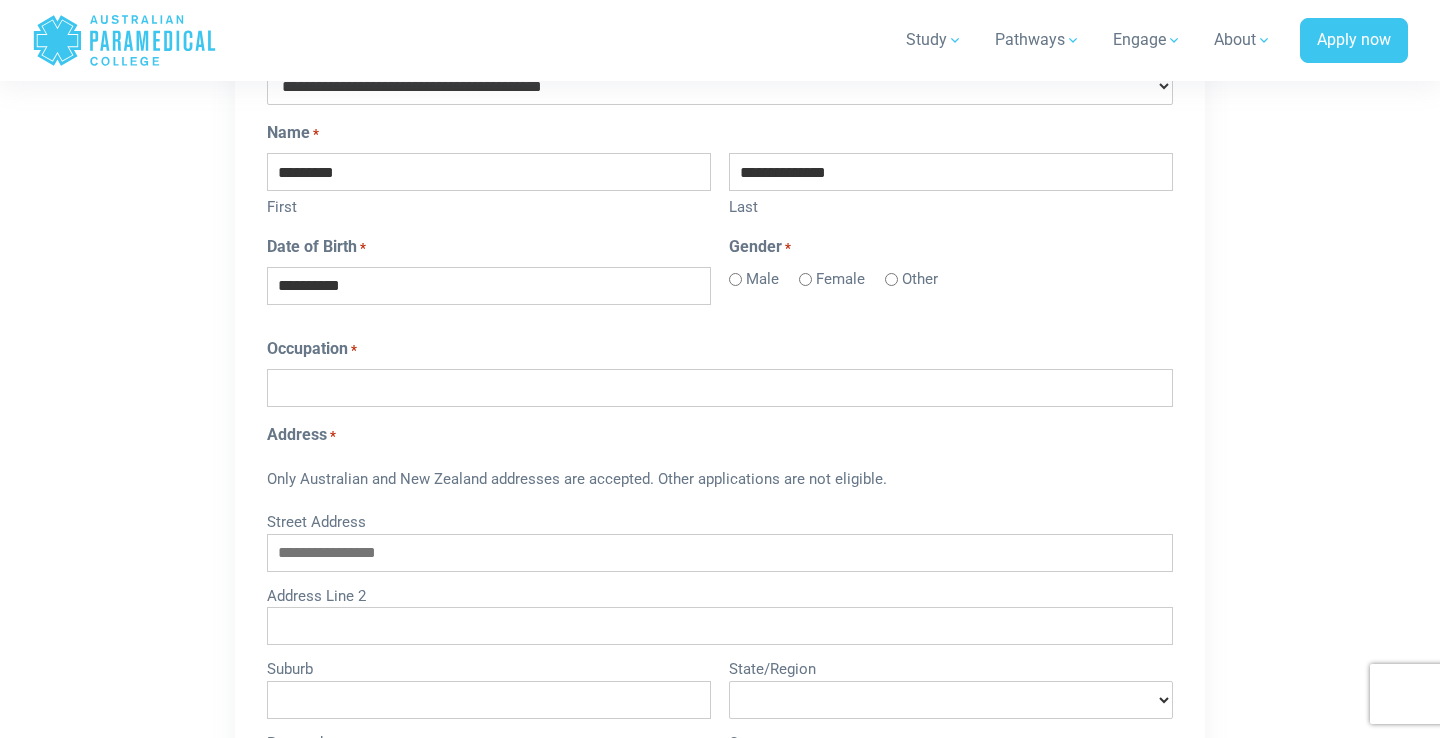 scroll, scrollTop: 1391, scrollLeft: 0, axis: vertical 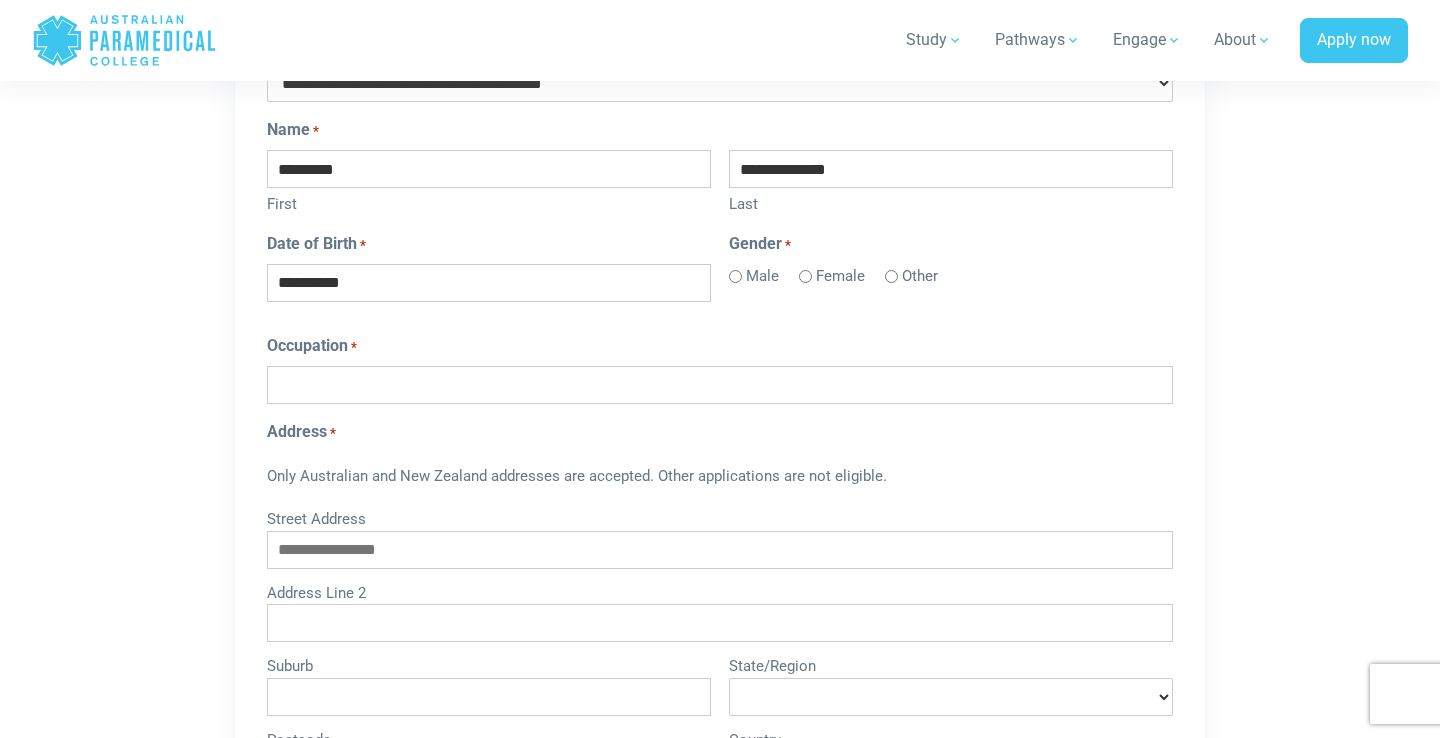 click on "Occupation *" at bounding box center (720, 385) 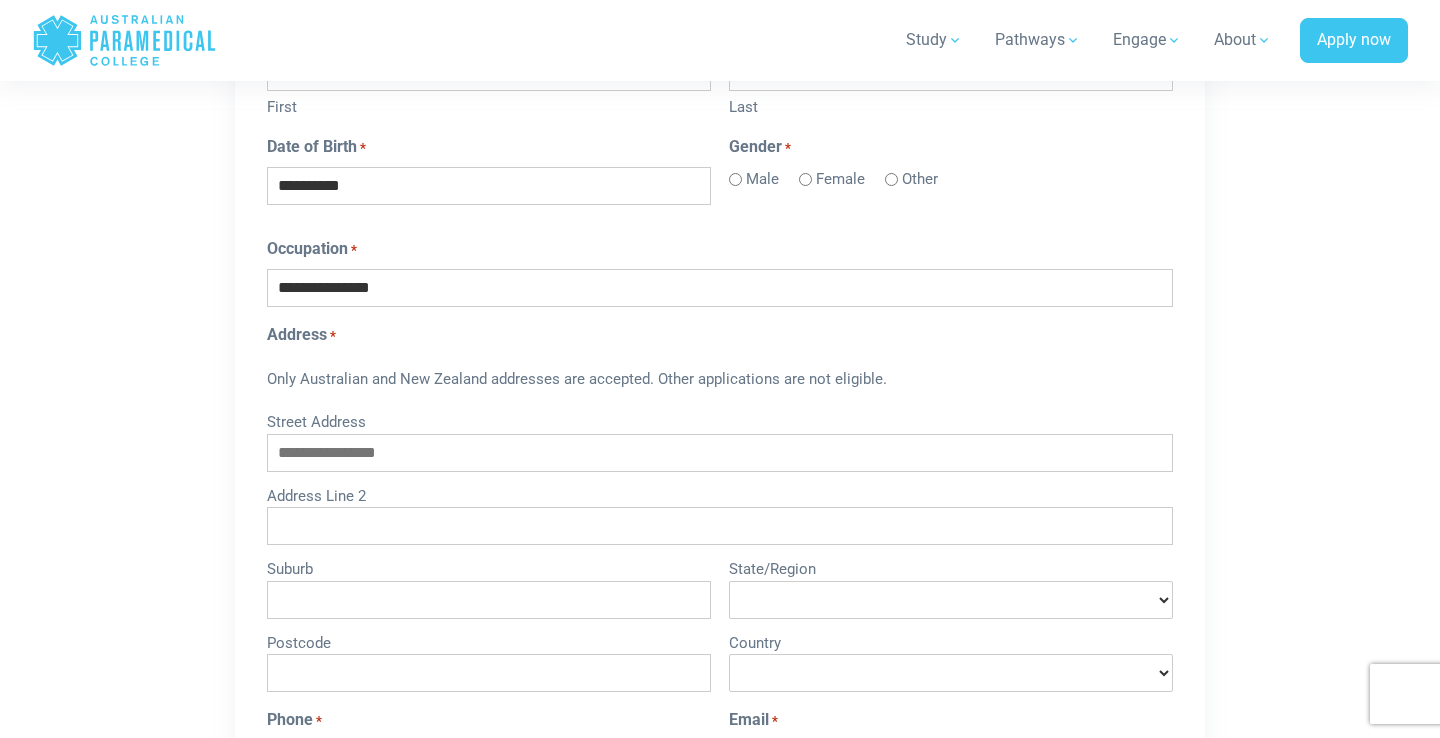 scroll, scrollTop: 1518, scrollLeft: 0, axis: vertical 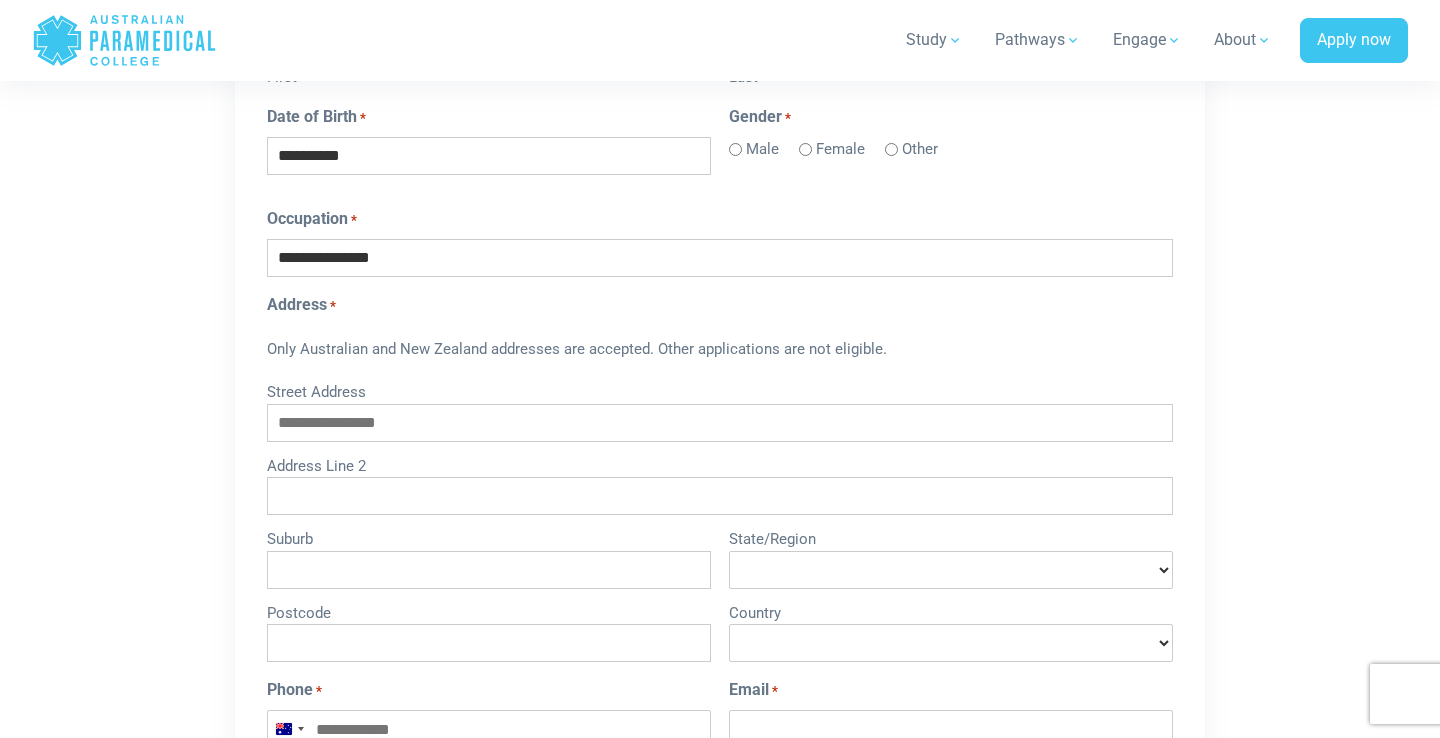 type on "**********" 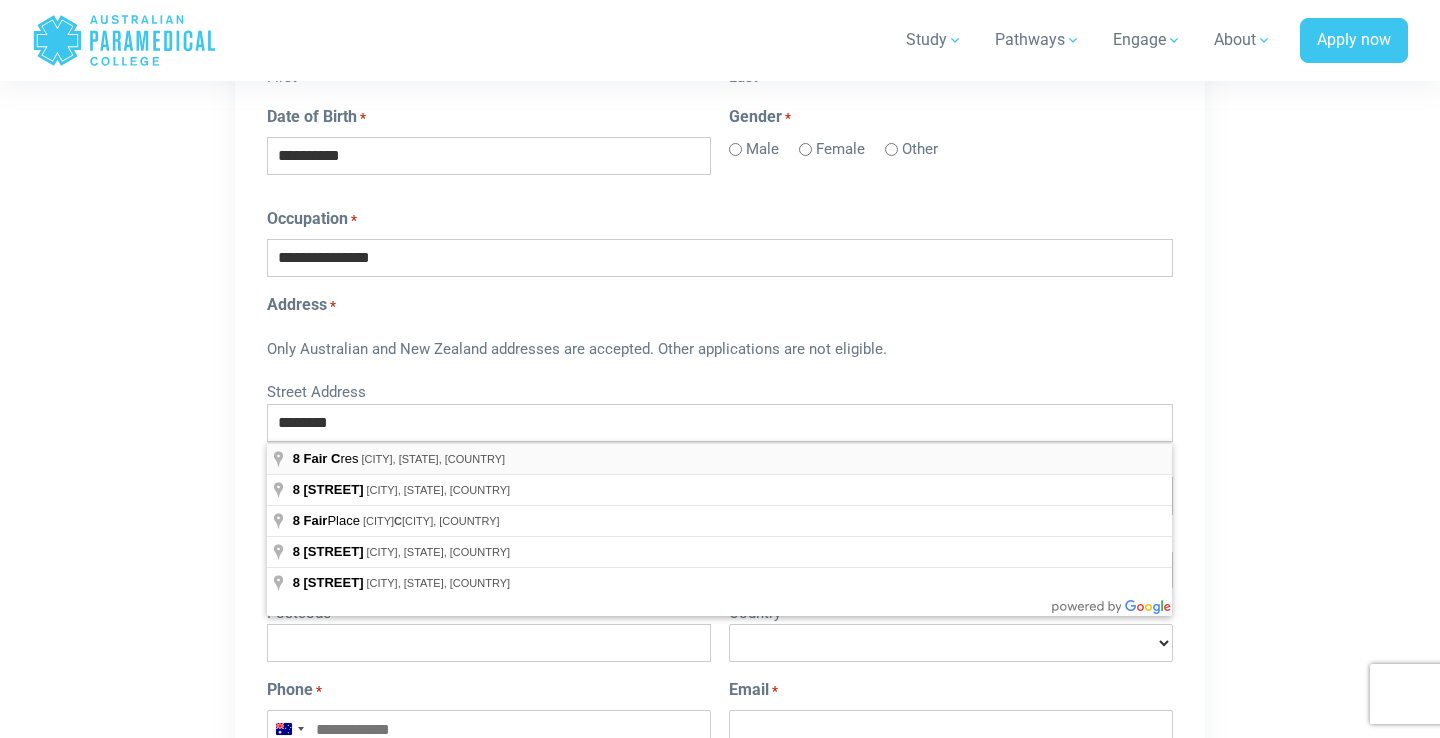 type on "**********" 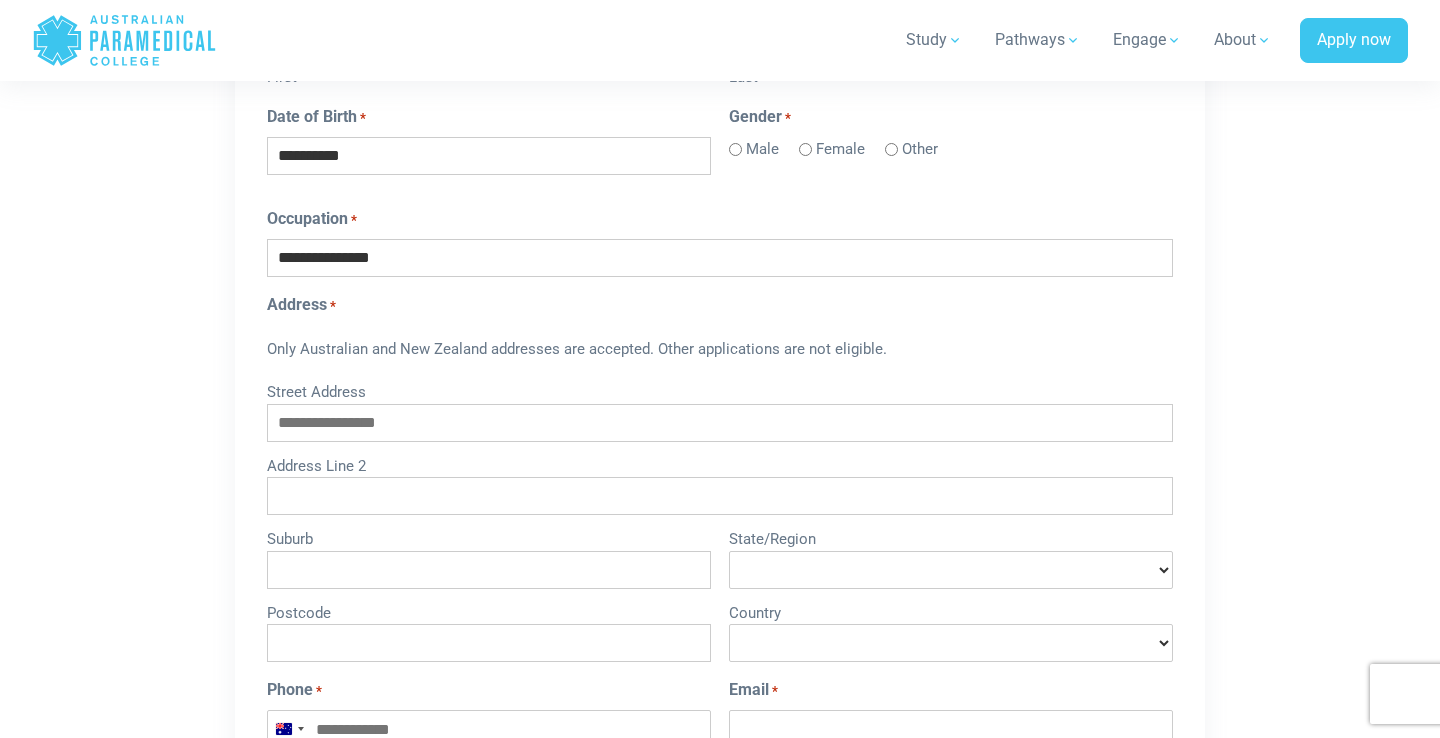 type on "**********" 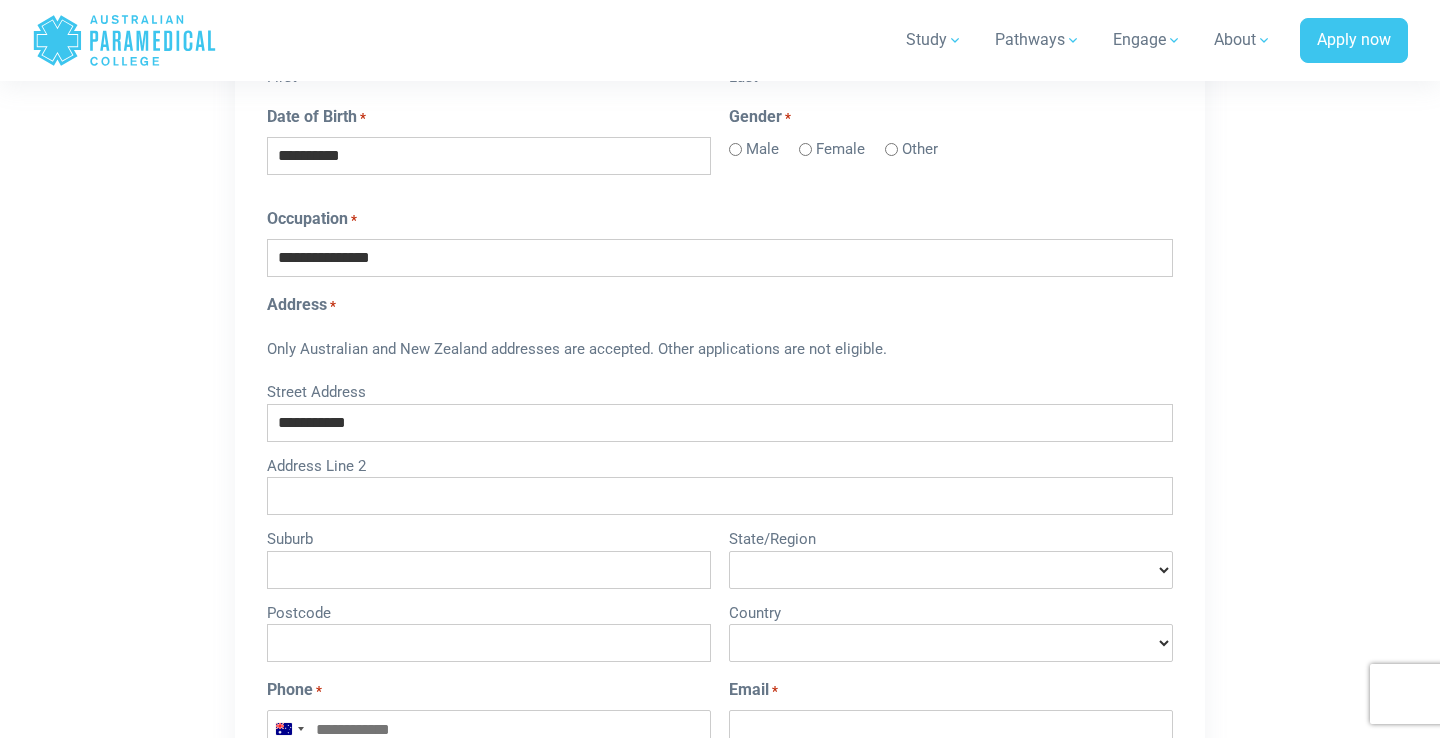 type on "**********" 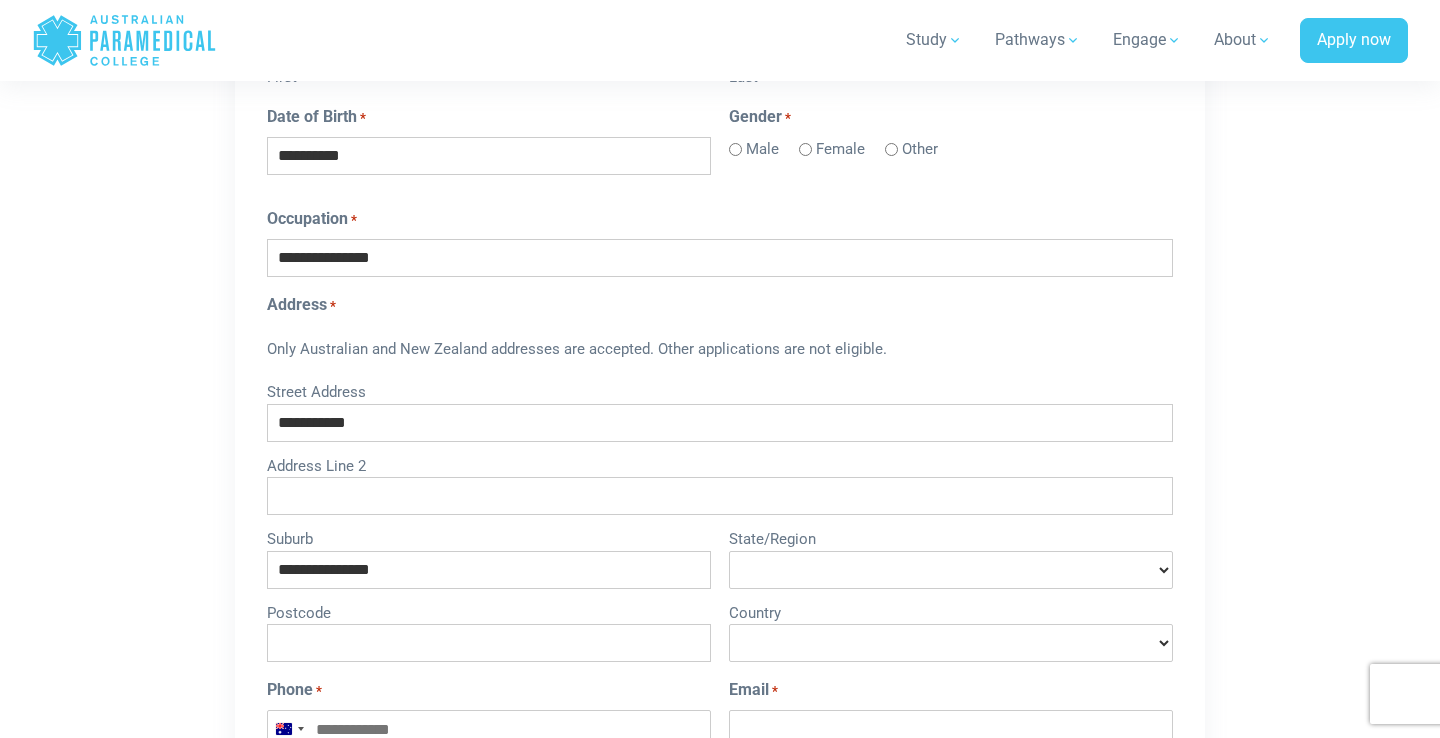 type on "****" 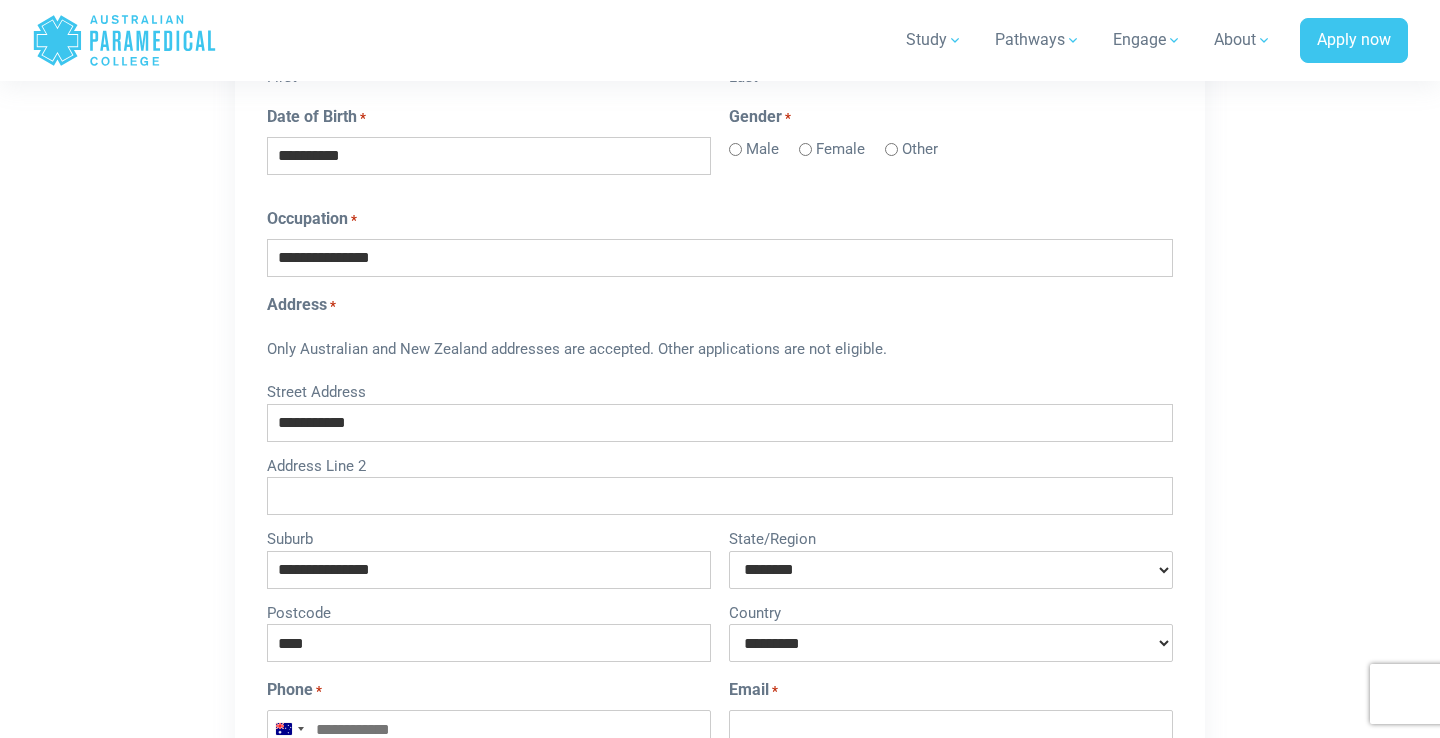 select on "********" 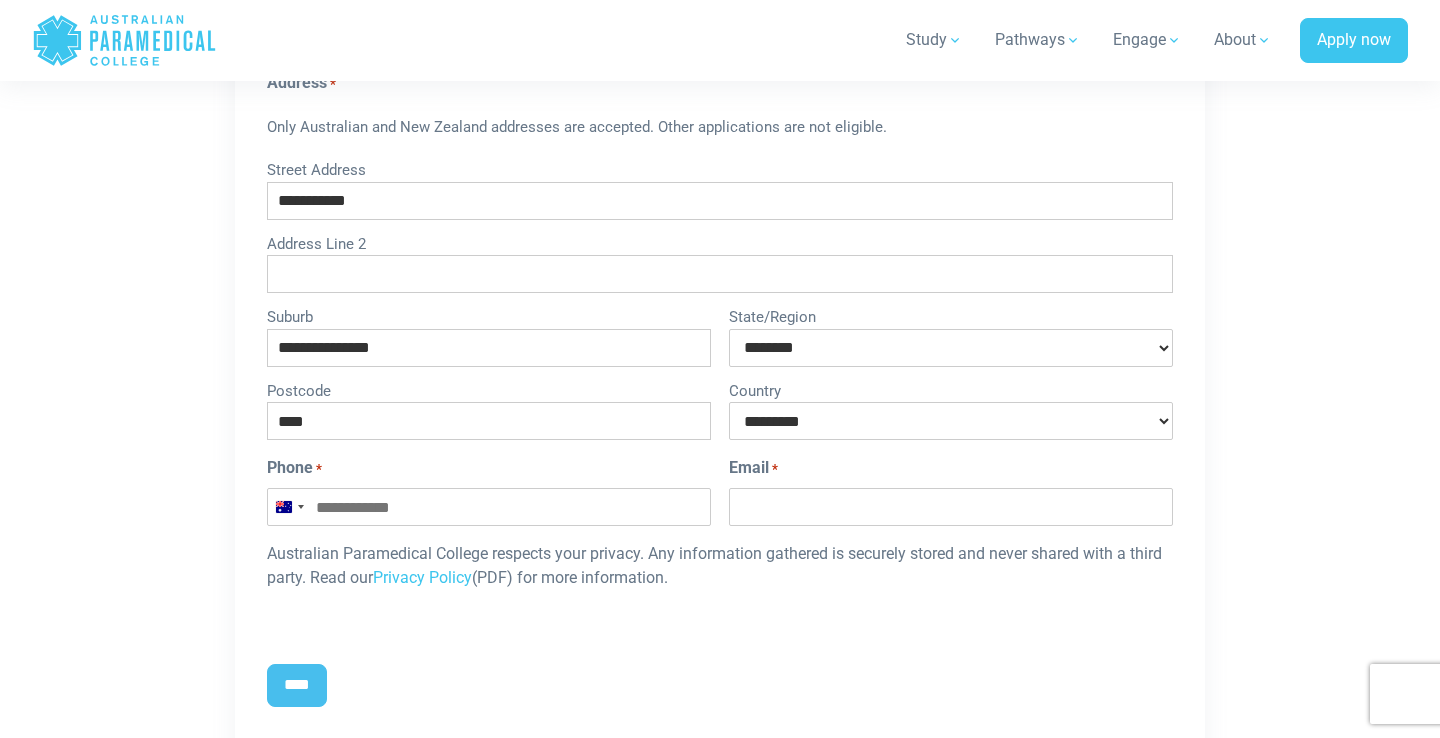 scroll, scrollTop: 1743, scrollLeft: 0, axis: vertical 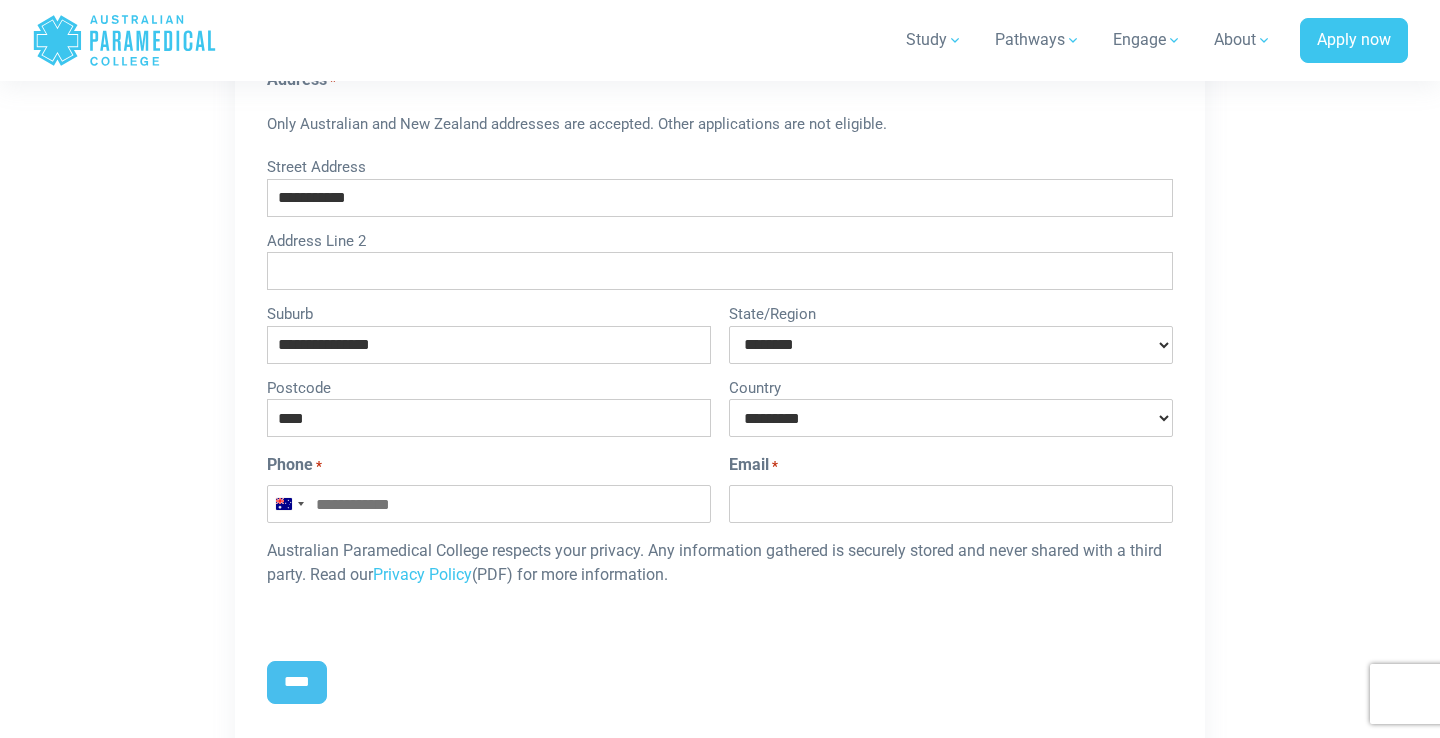 click on "Email *" at bounding box center [951, 504] 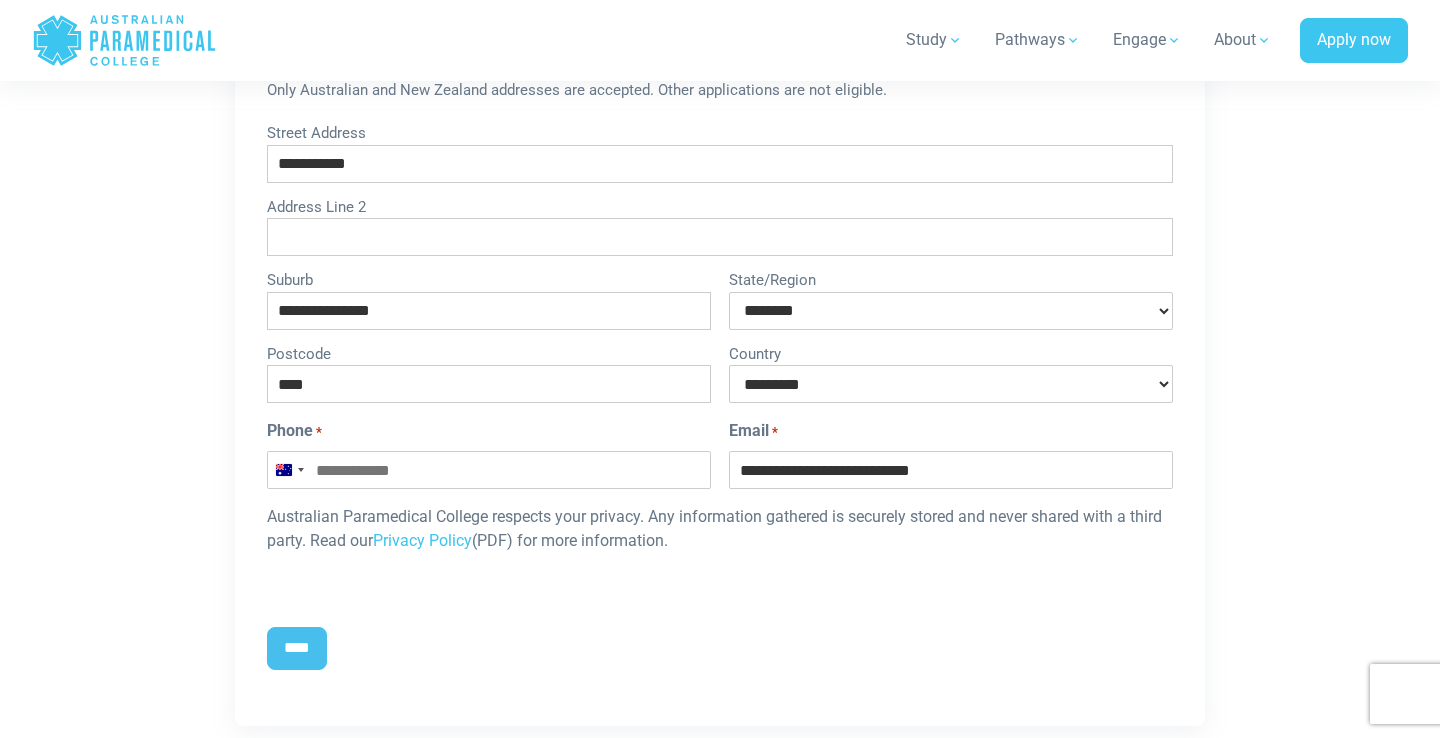scroll, scrollTop: 1778, scrollLeft: 0, axis: vertical 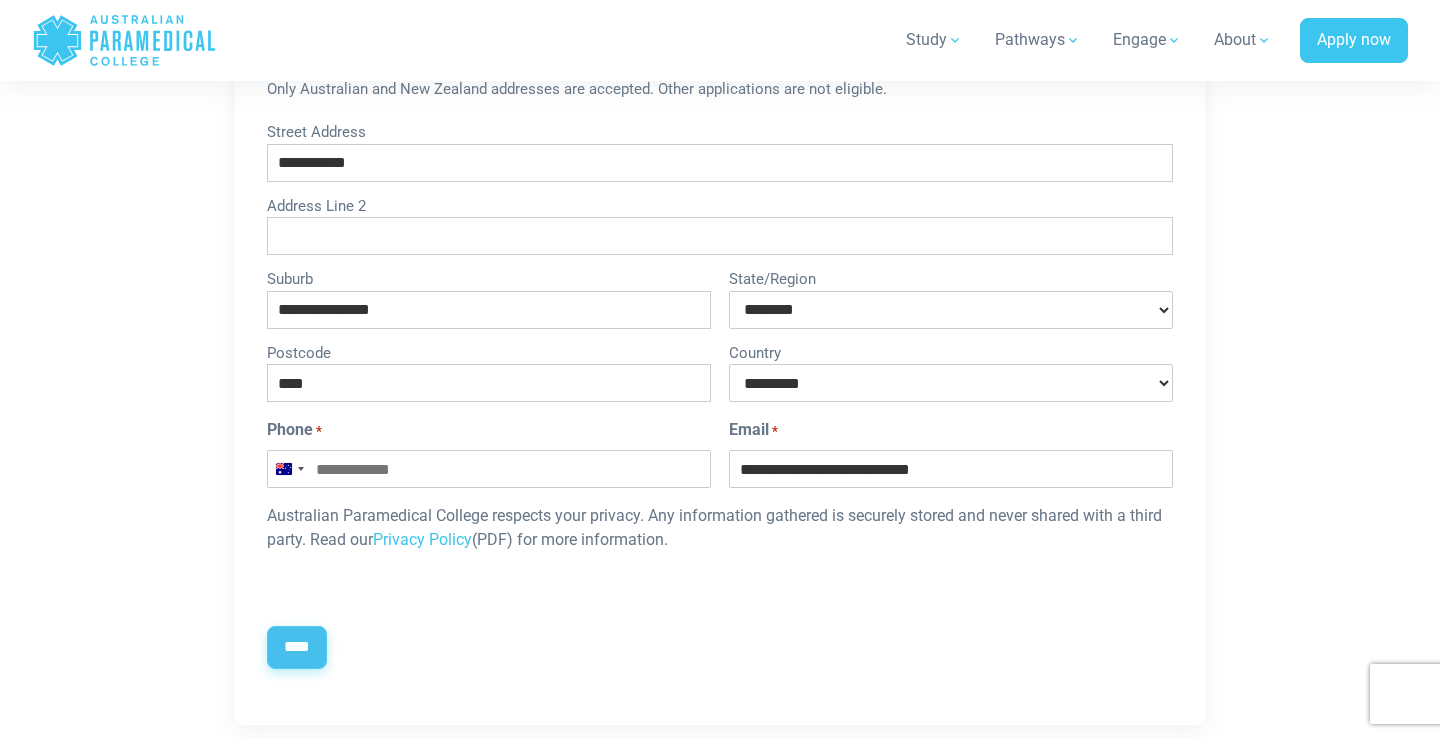 type on "**********" 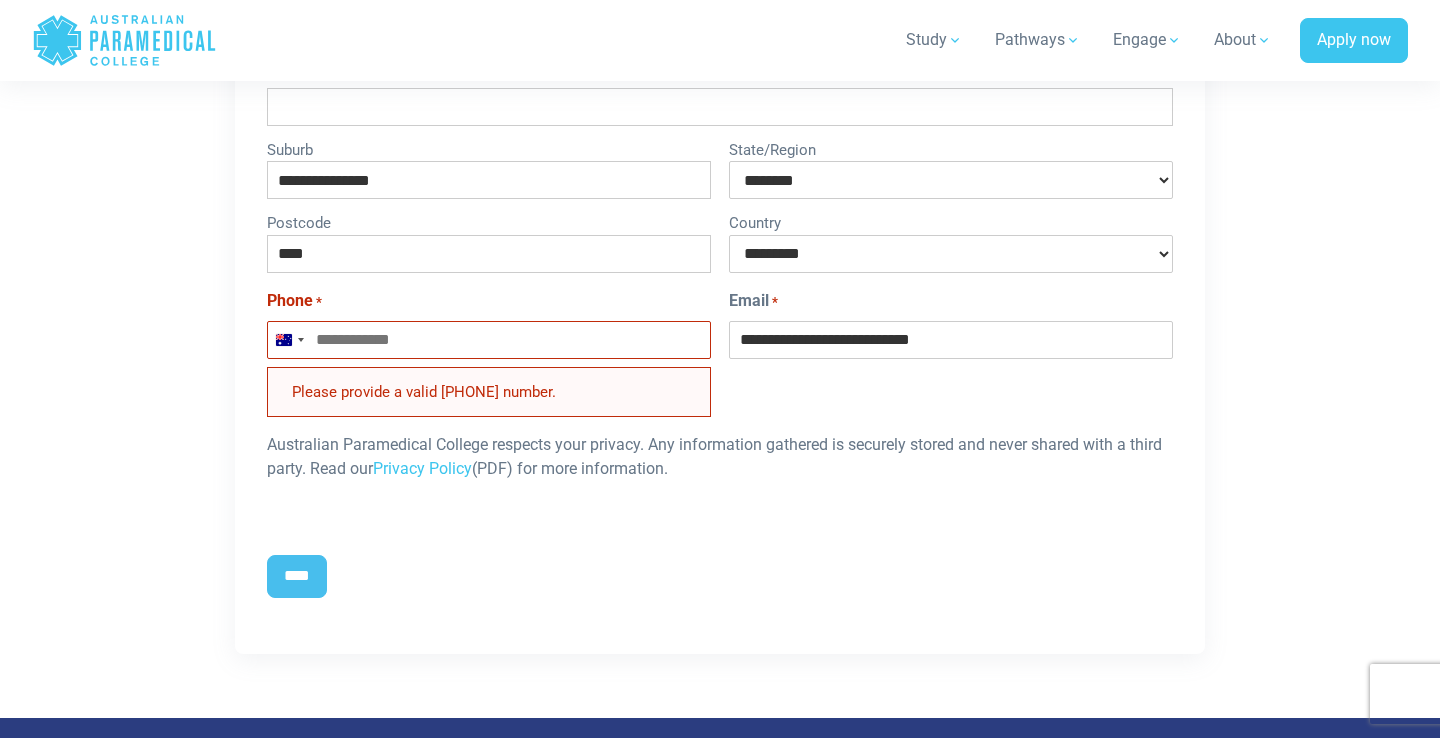 scroll, scrollTop: 1987, scrollLeft: 0, axis: vertical 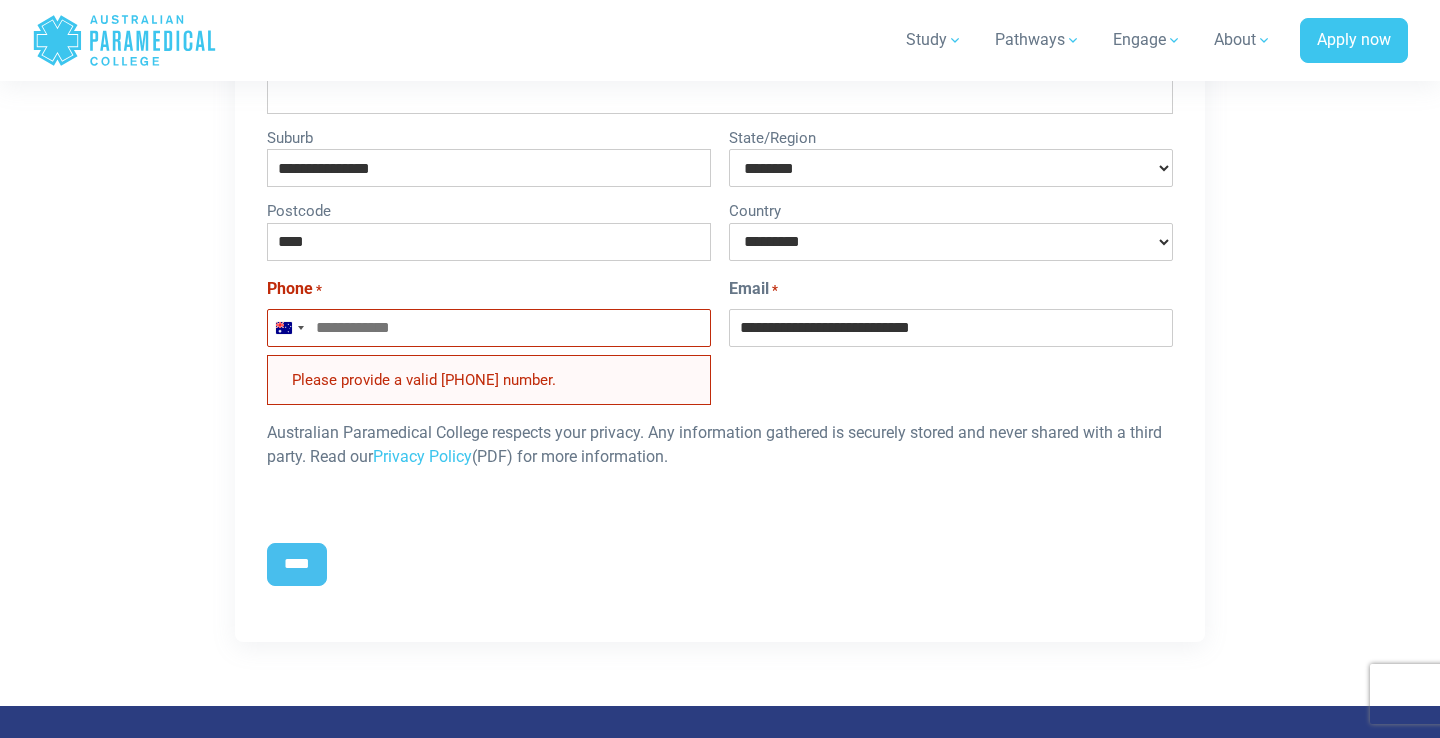 click on "Phone *" at bounding box center (489, 328) 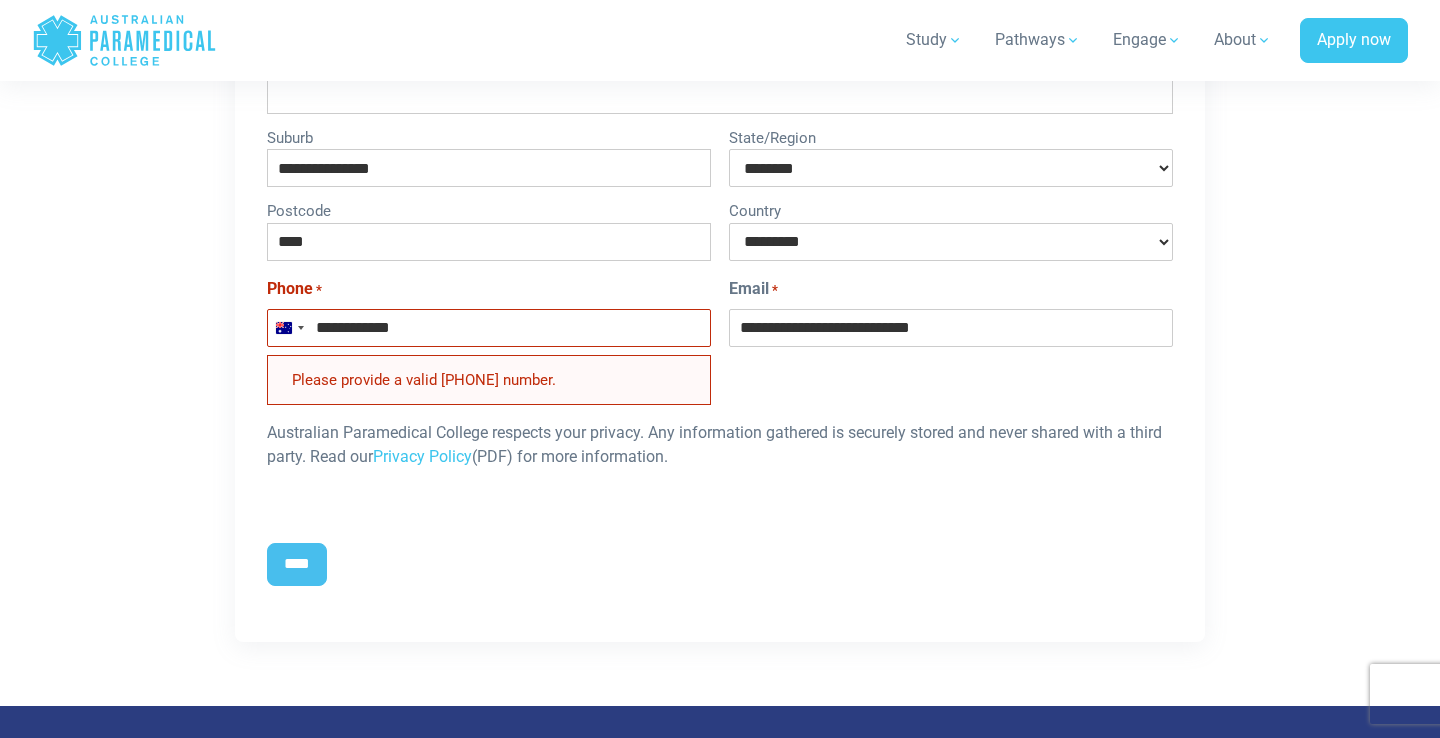 type on "**********" 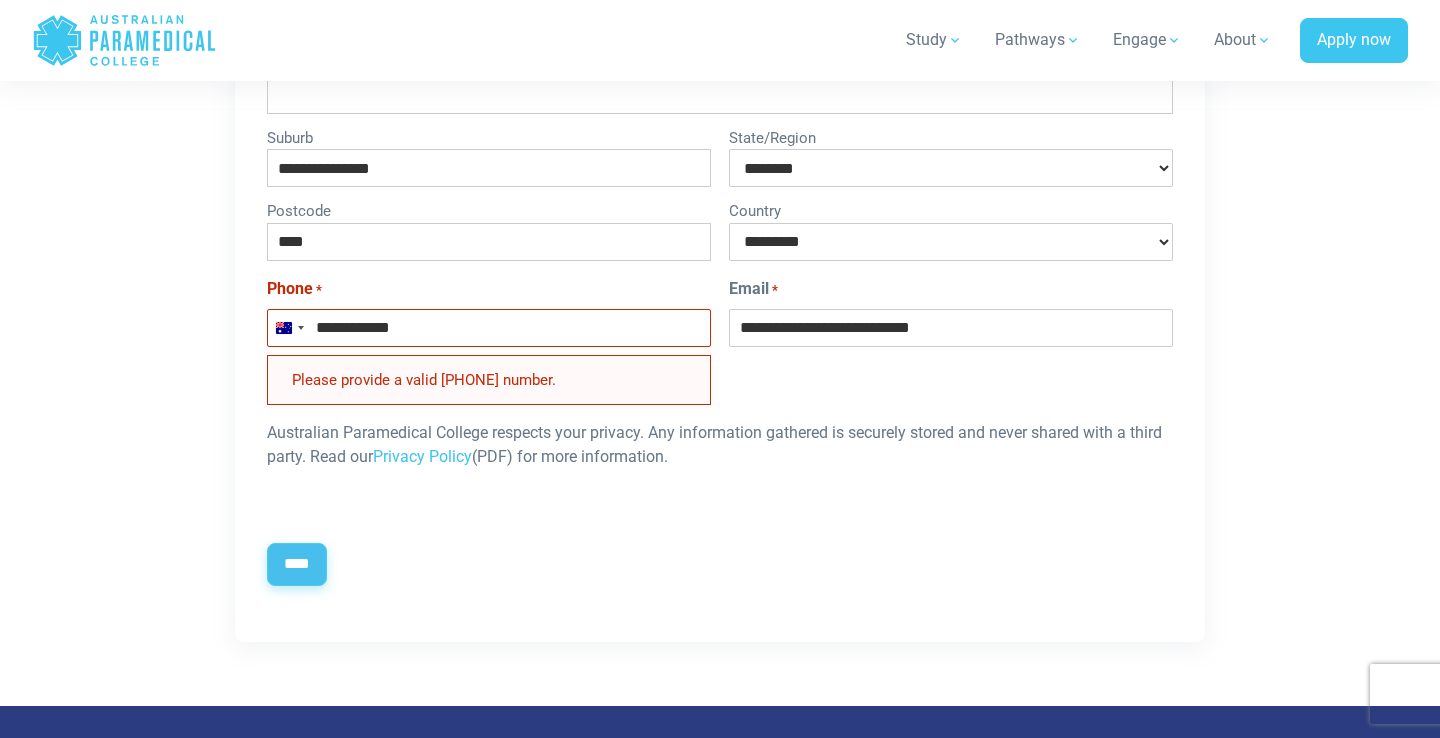 click on "****" at bounding box center (297, 564) 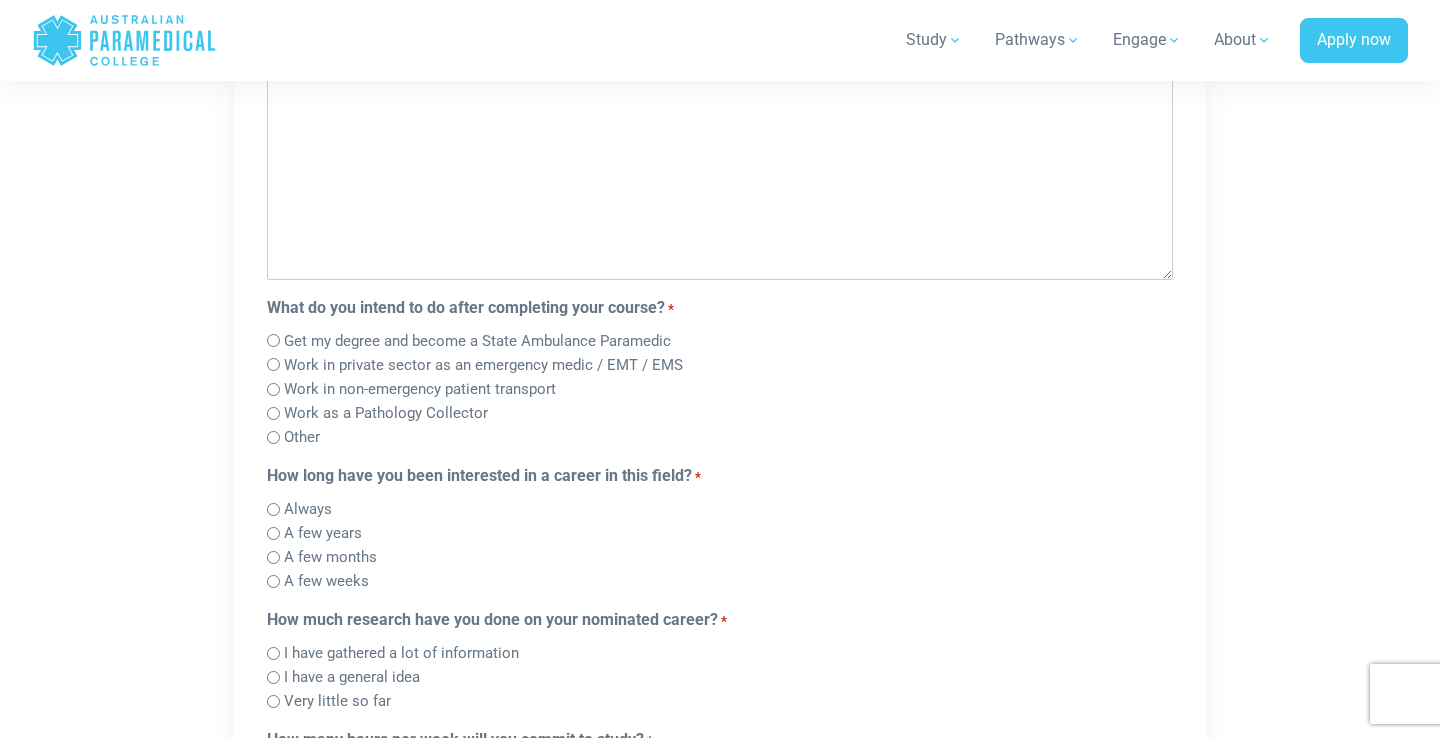 scroll, scrollTop: 1442, scrollLeft: 0, axis: vertical 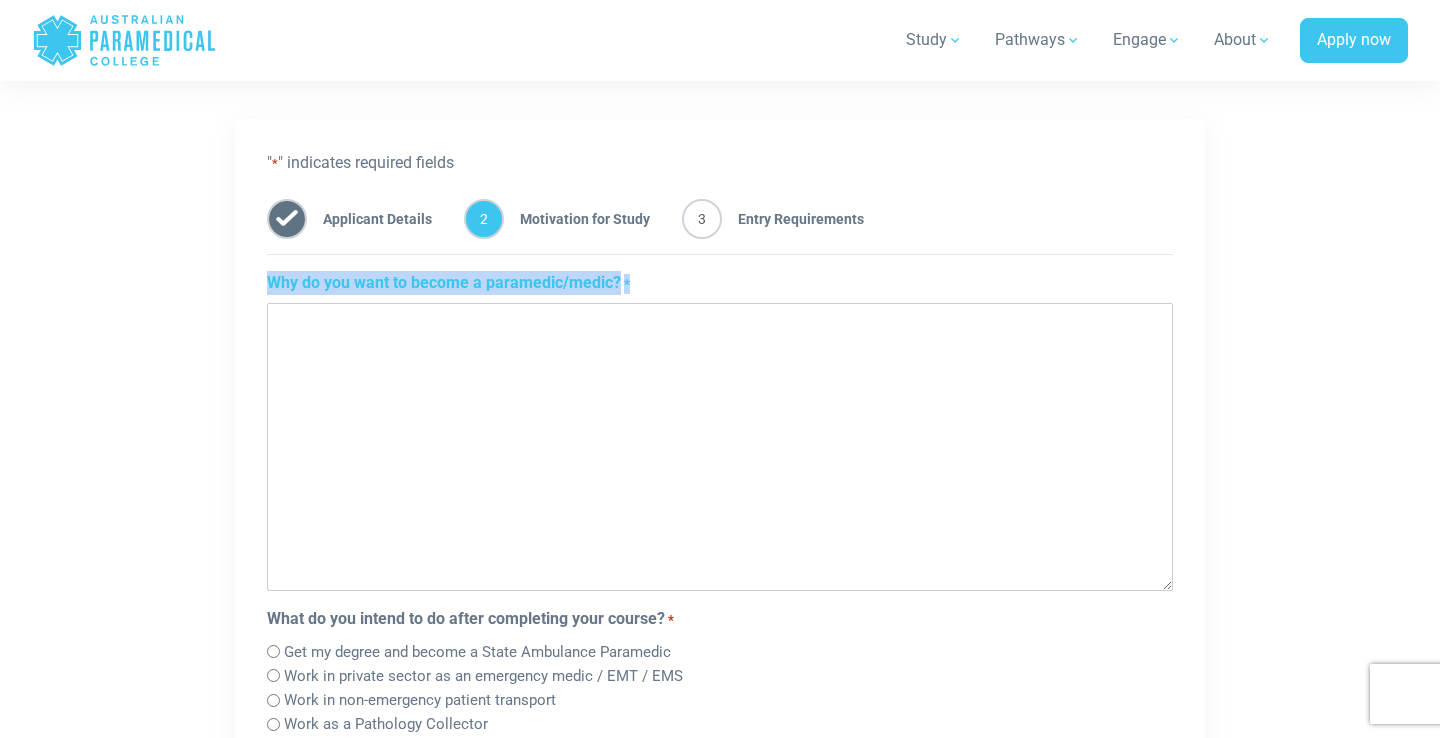 drag, startPoint x: 633, startPoint y: 279, endPoint x: 253, endPoint y: 279, distance: 380 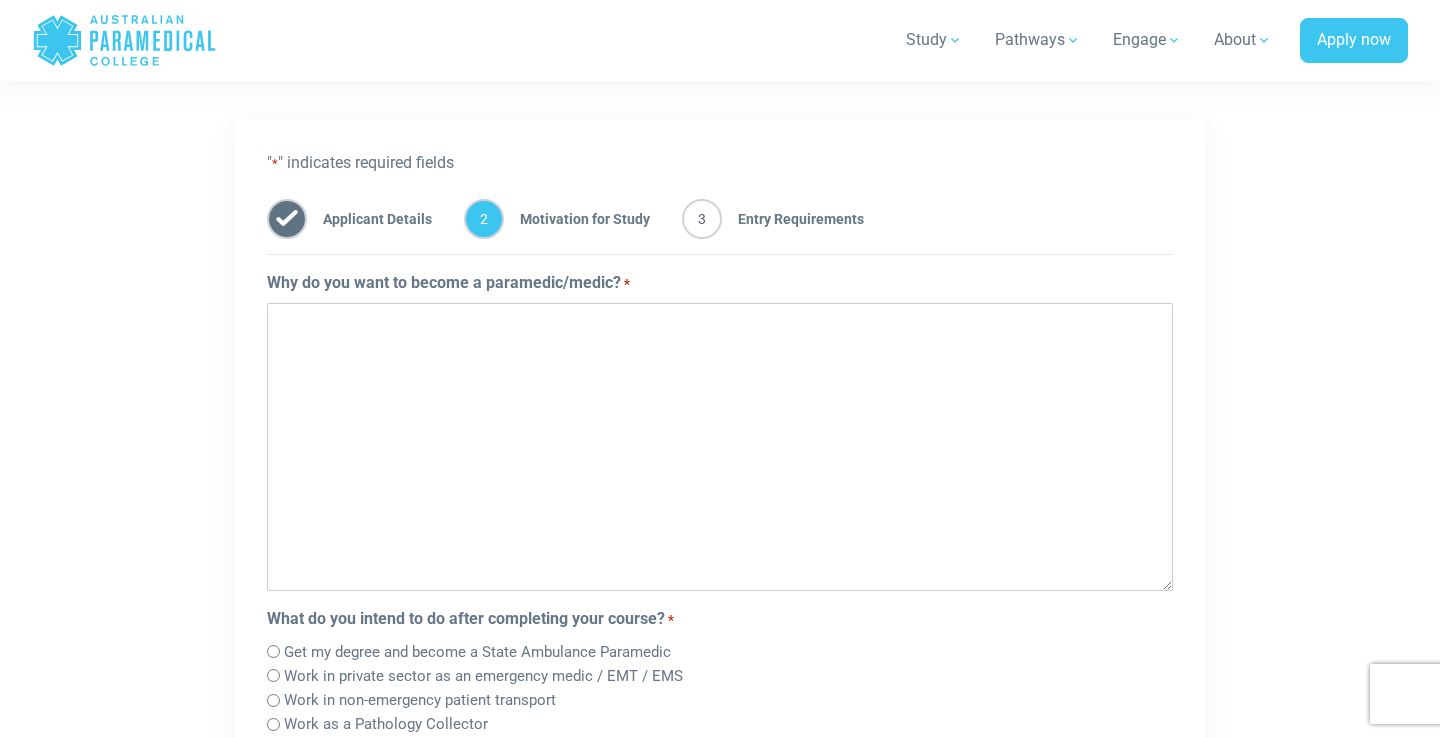 paste on "**********" 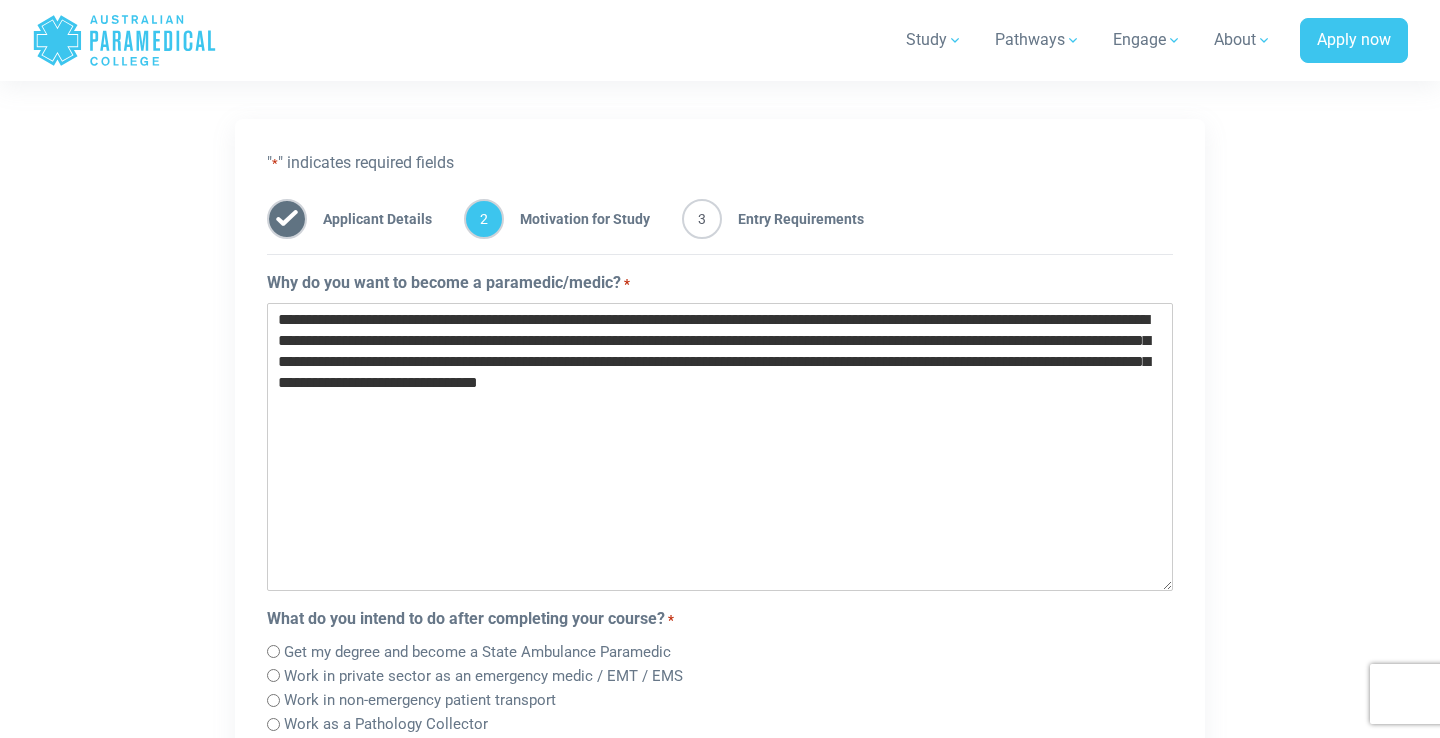 click on "**********" at bounding box center [720, 447] 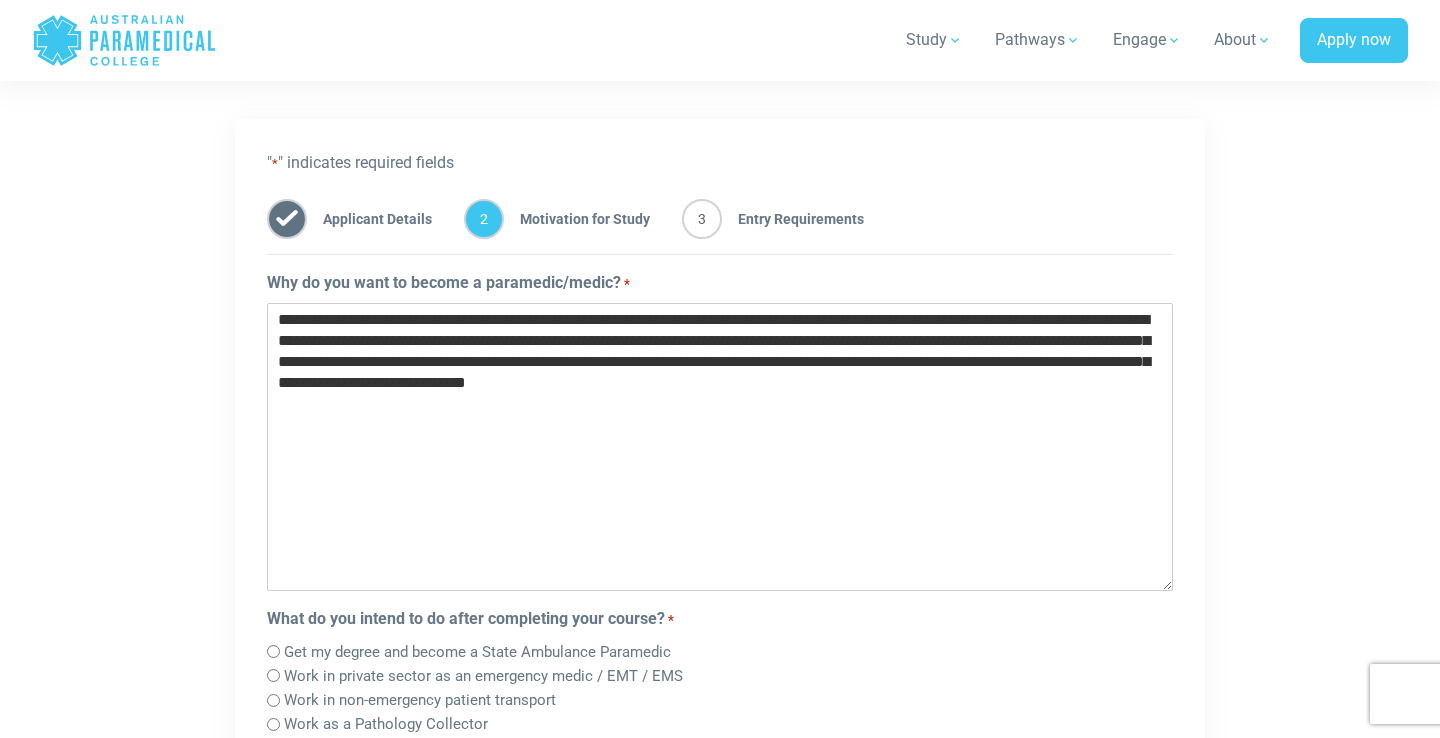 click on "**********" at bounding box center (720, 447) 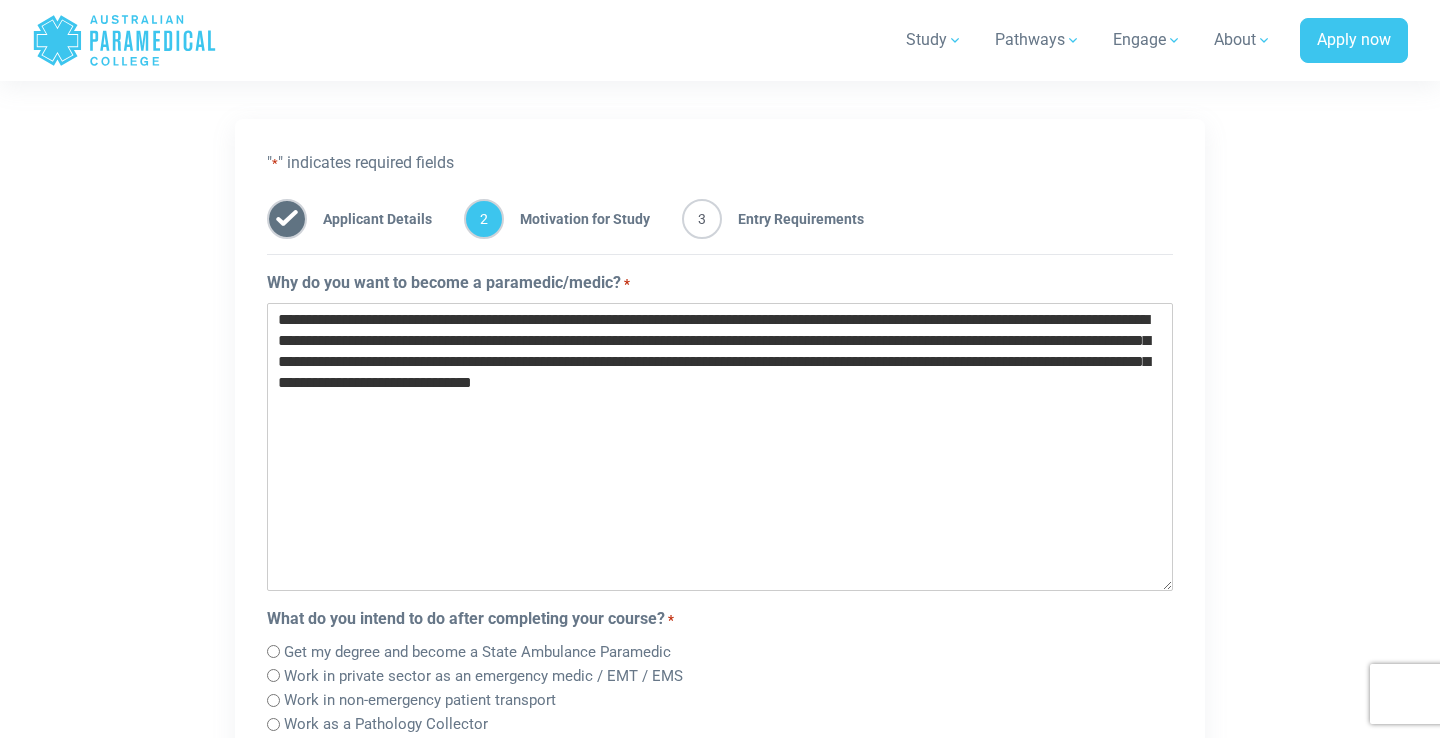 click on "**********" at bounding box center (720, 447) 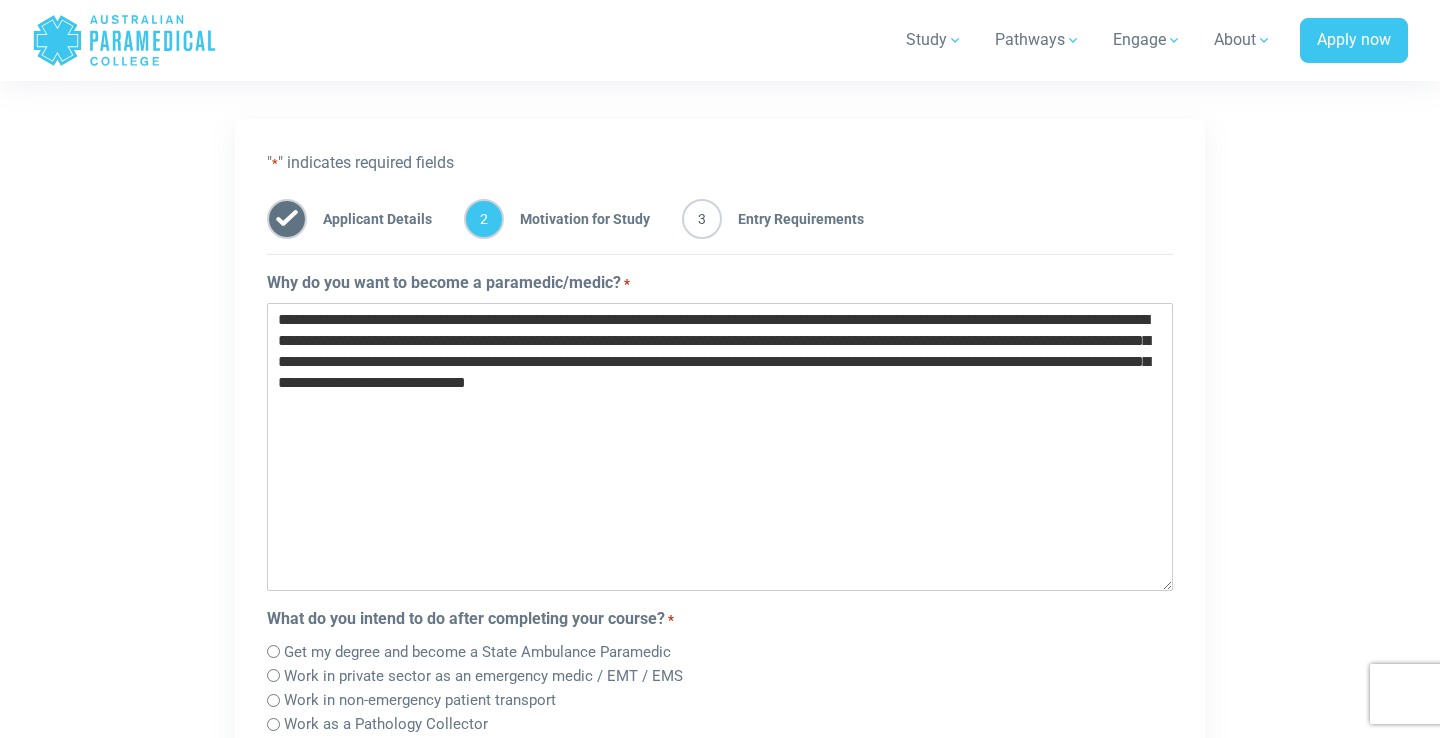 click on "**********" at bounding box center [720, 447] 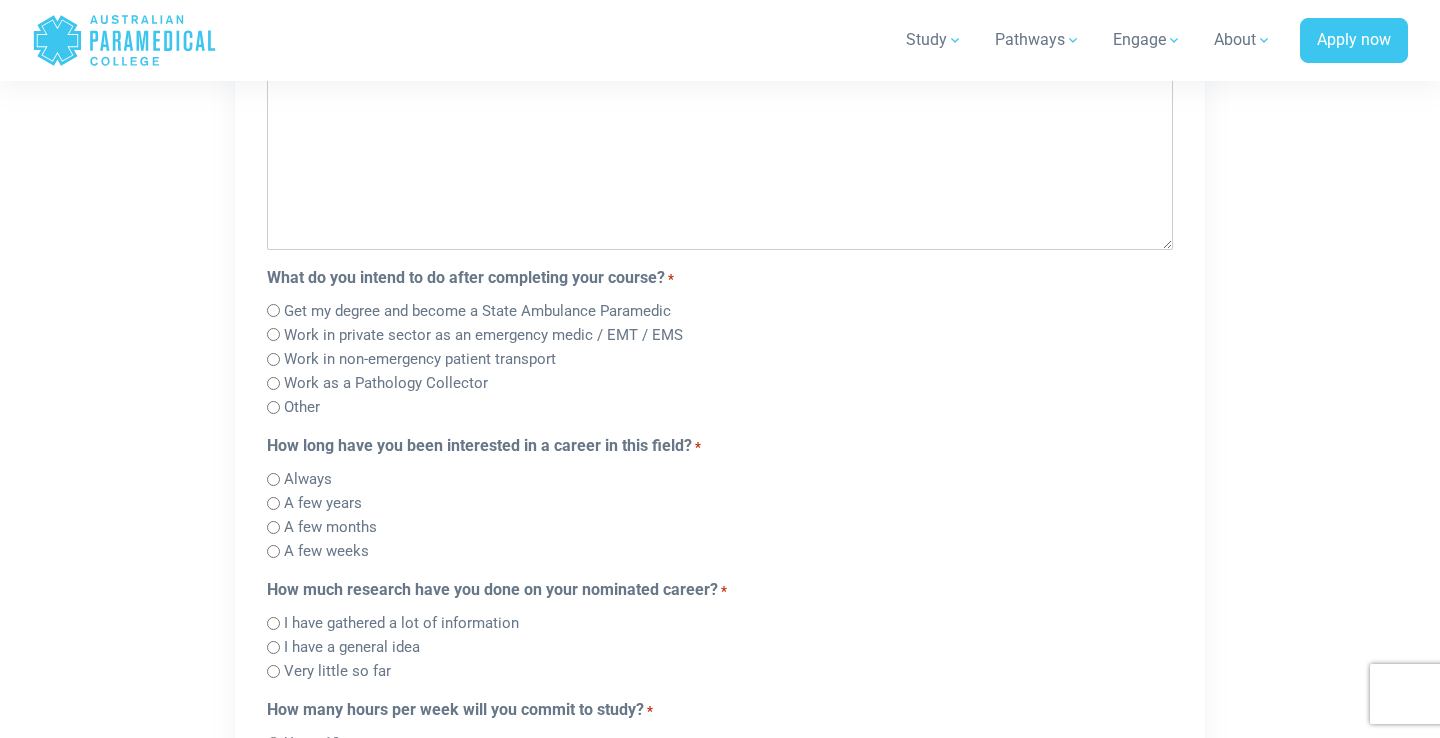 scroll, scrollTop: 1494, scrollLeft: 0, axis: vertical 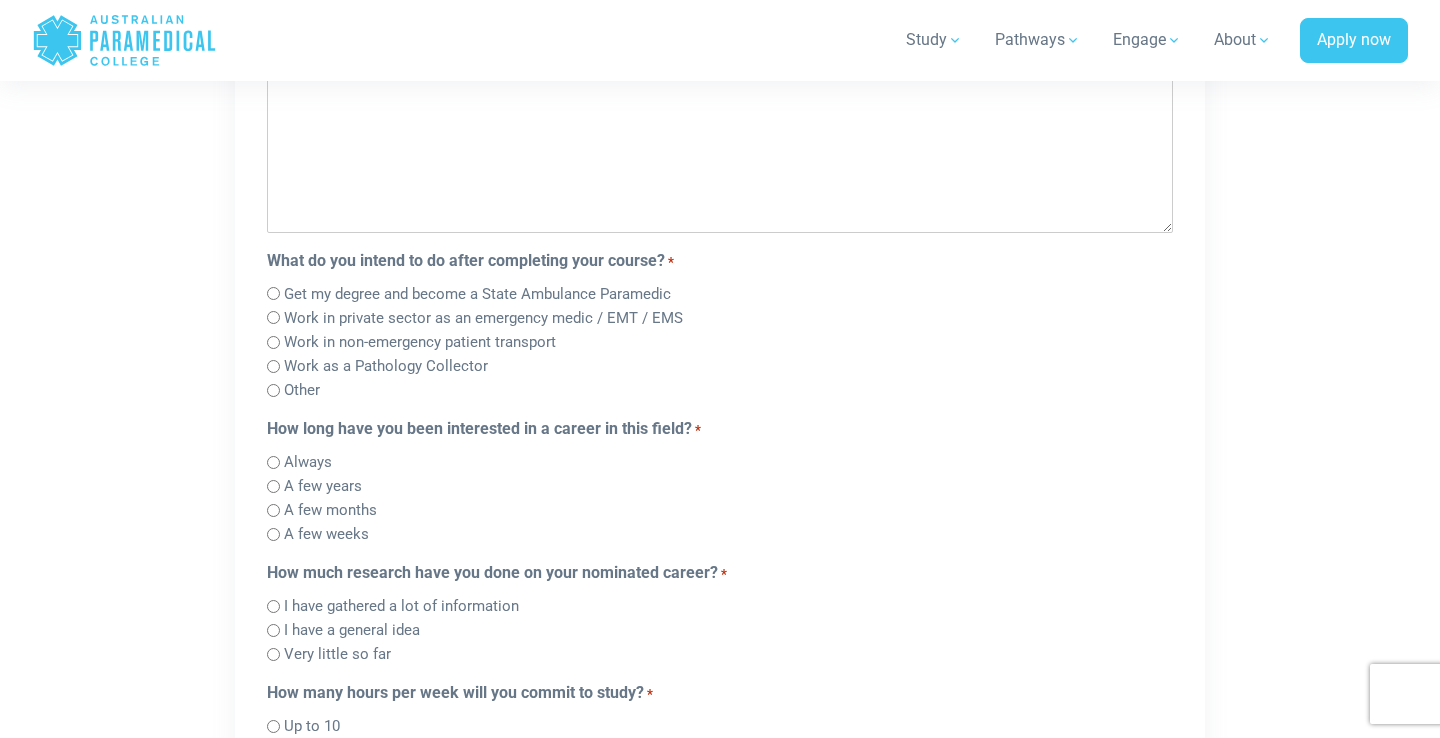 type on "**********" 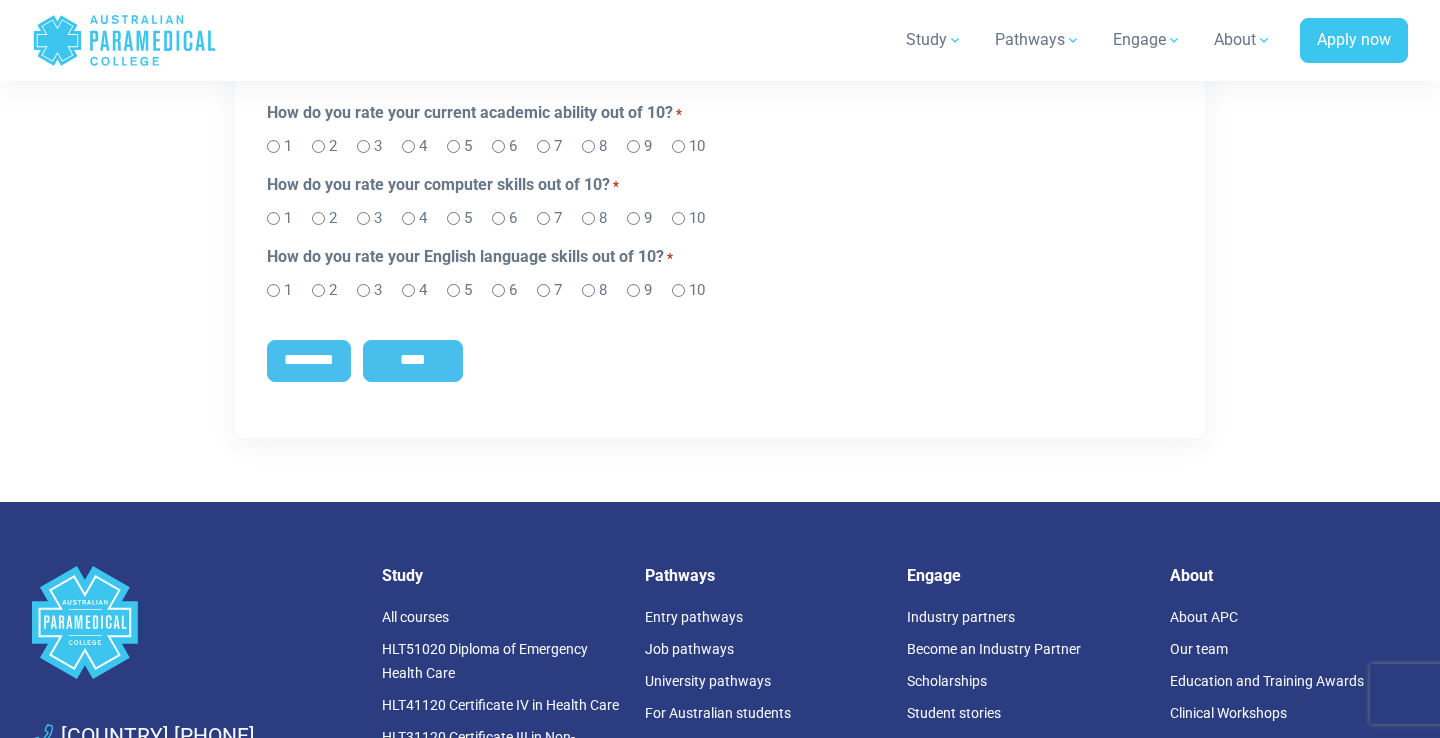 scroll, scrollTop: 2220, scrollLeft: 0, axis: vertical 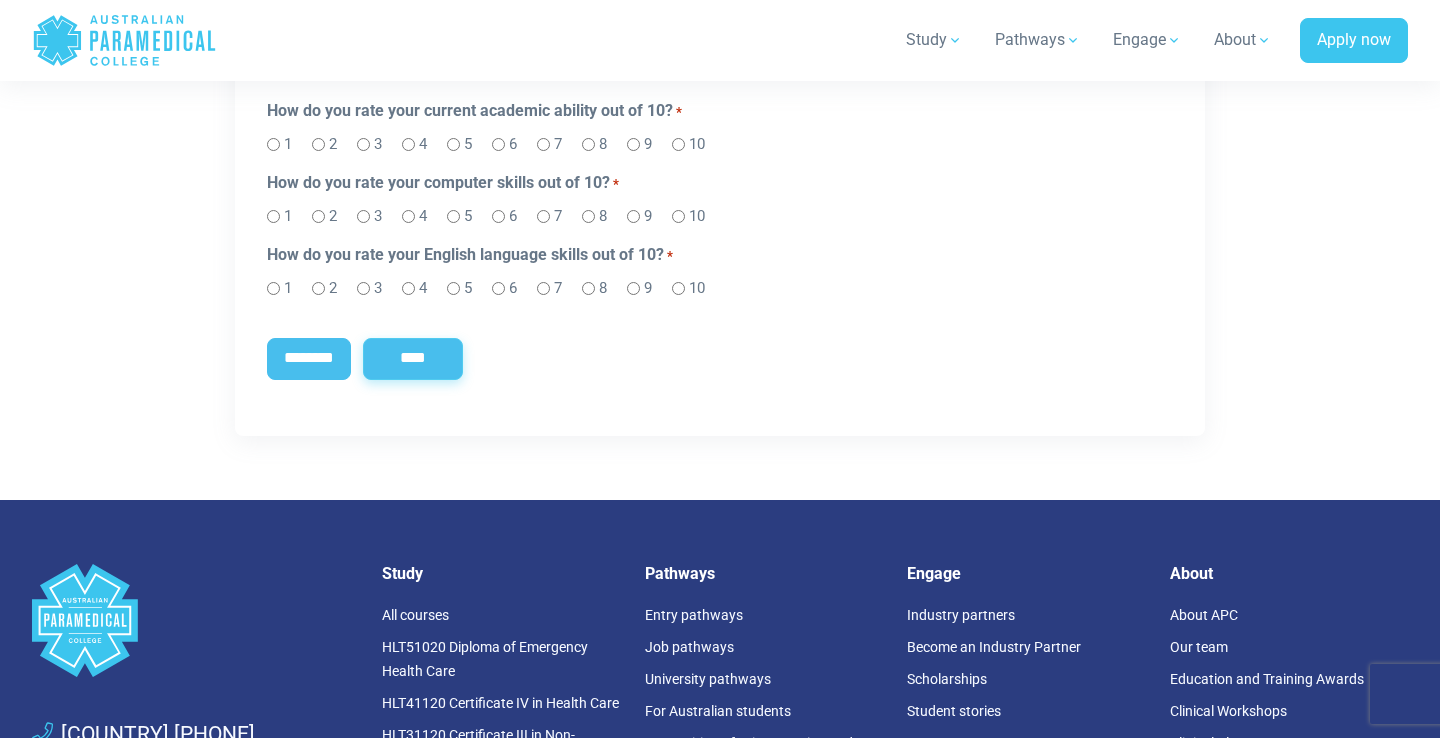 click on "****" at bounding box center (413, 359) 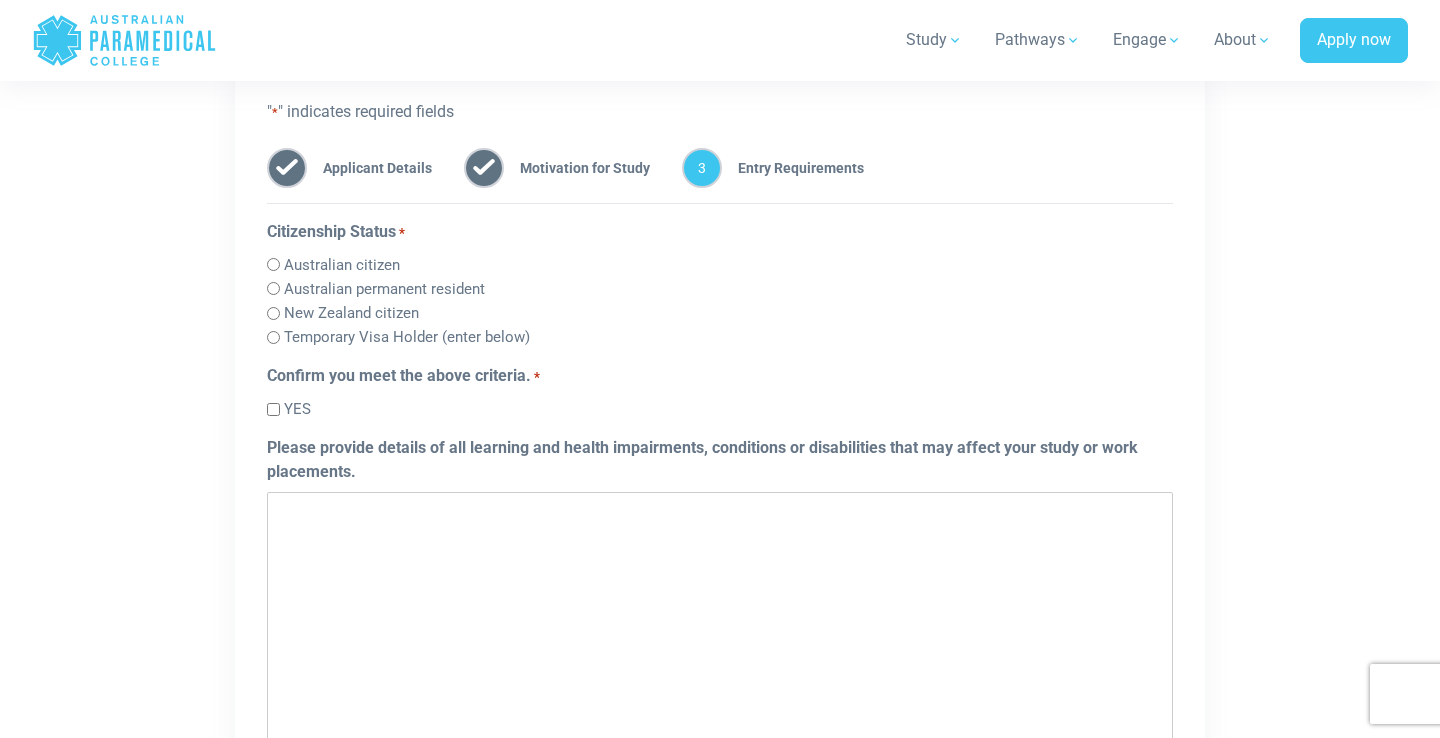 scroll, scrollTop: 0, scrollLeft: 0, axis: both 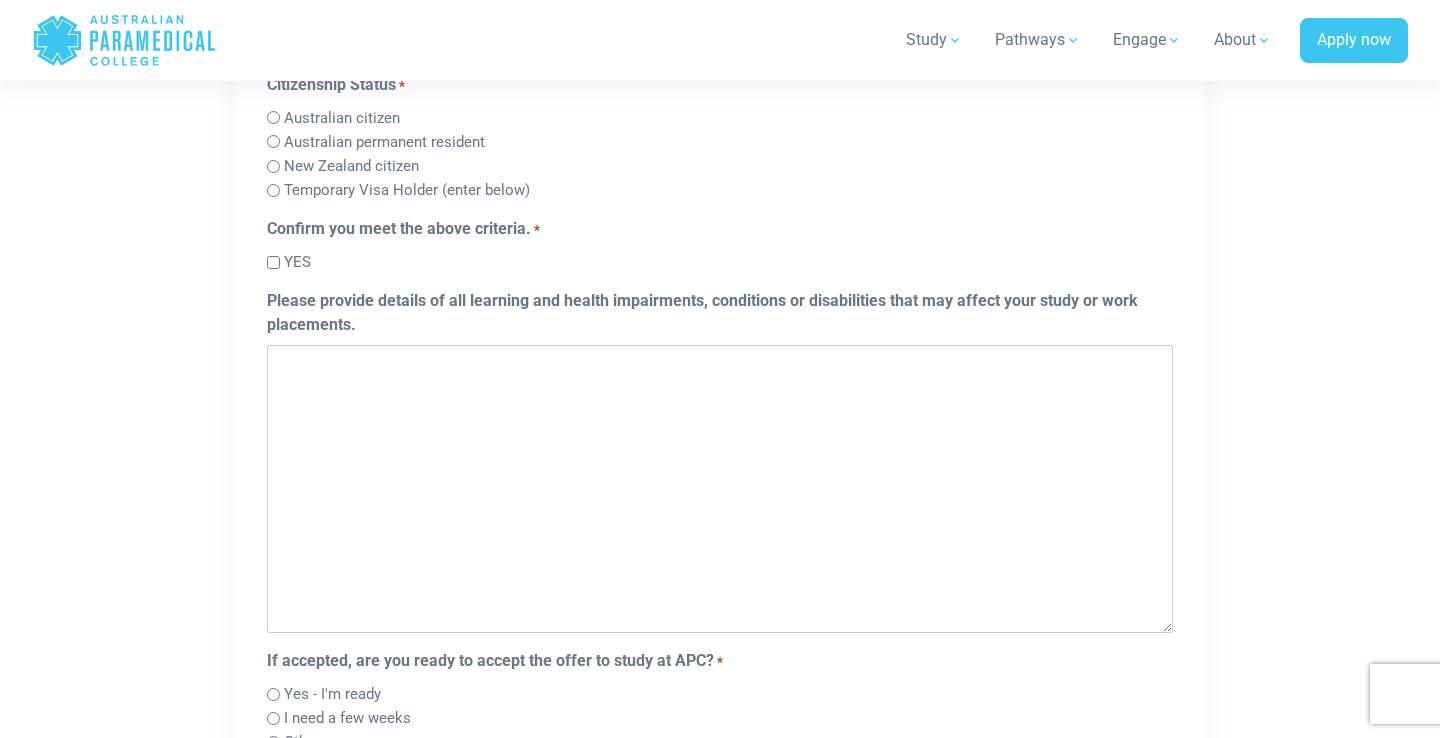 click on "Please provide details of all learning and health impairments, conditions or disabilities that may affect your study or work placements." at bounding box center (720, 489) 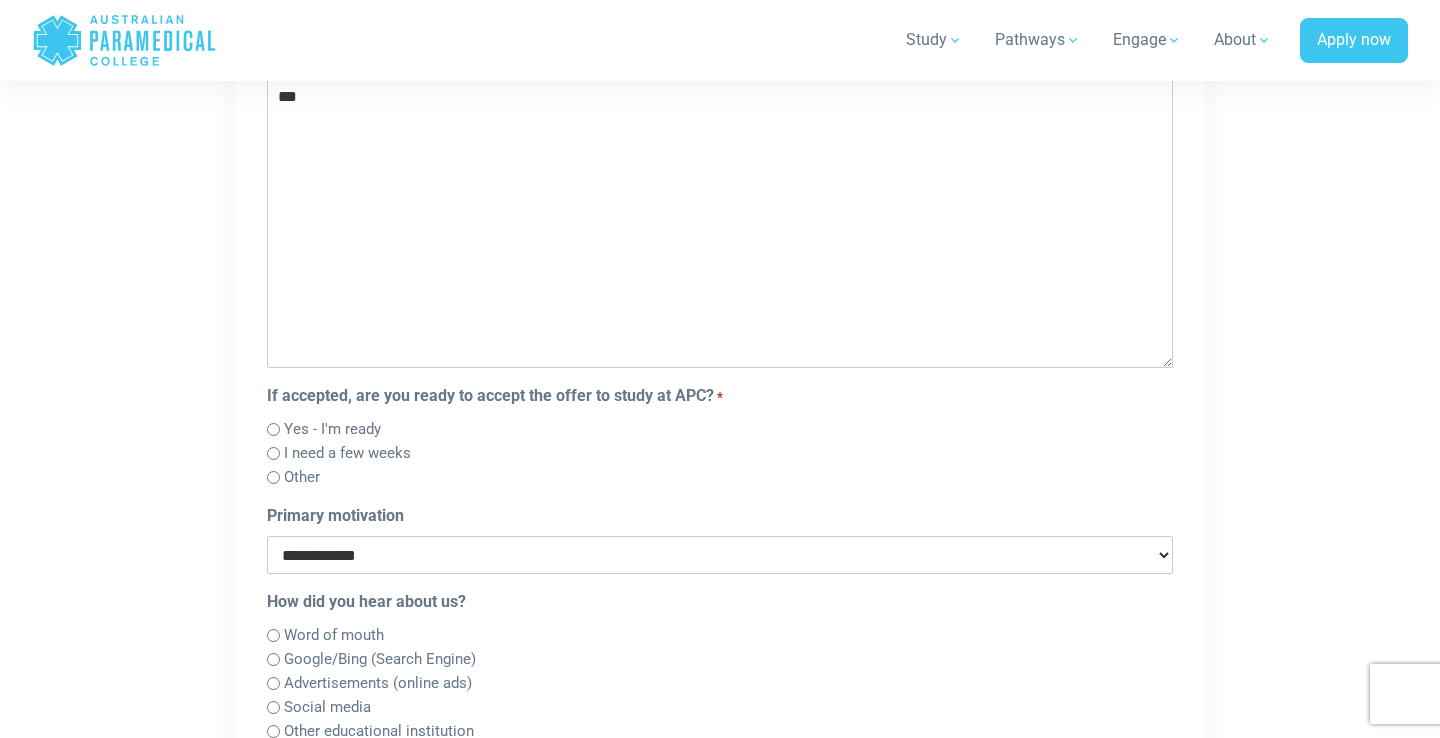 scroll, scrollTop: 1644, scrollLeft: 0, axis: vertical 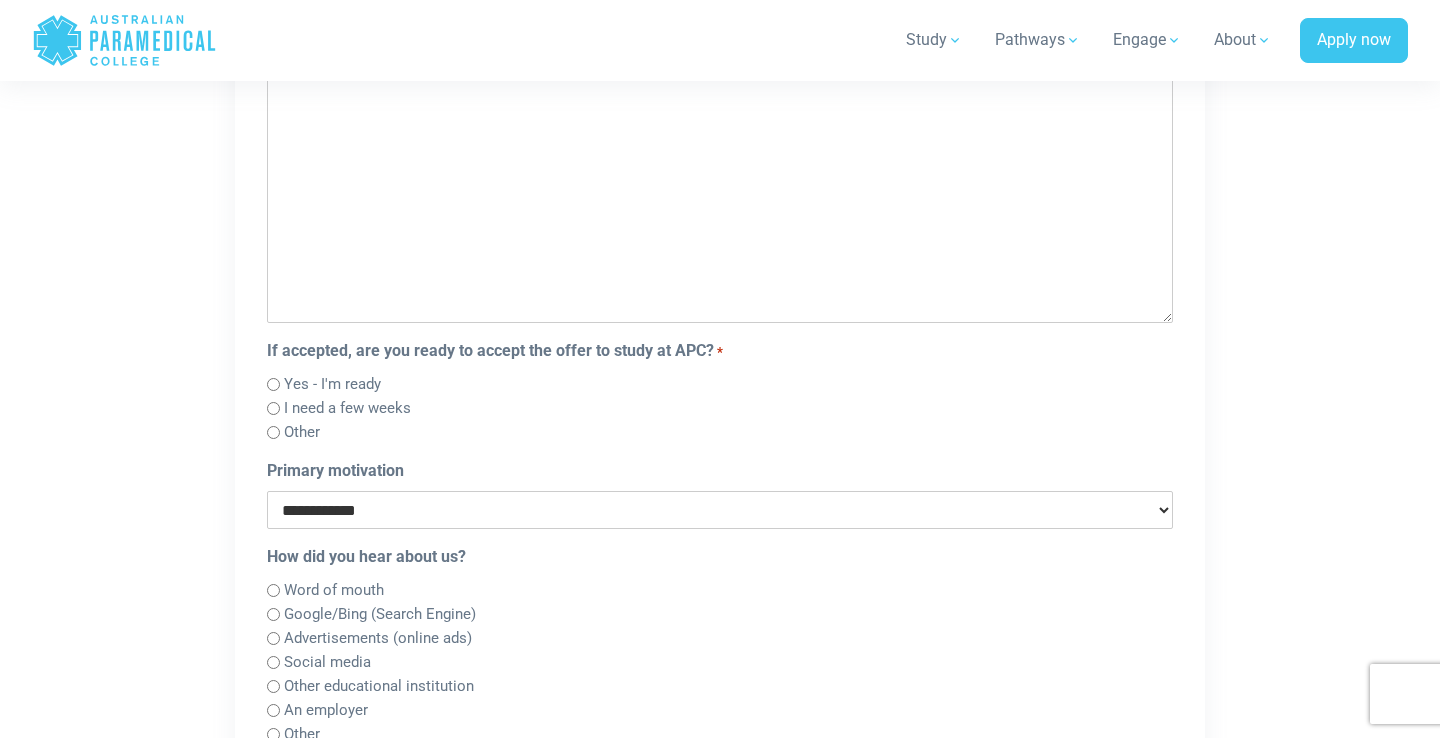 type on "***" 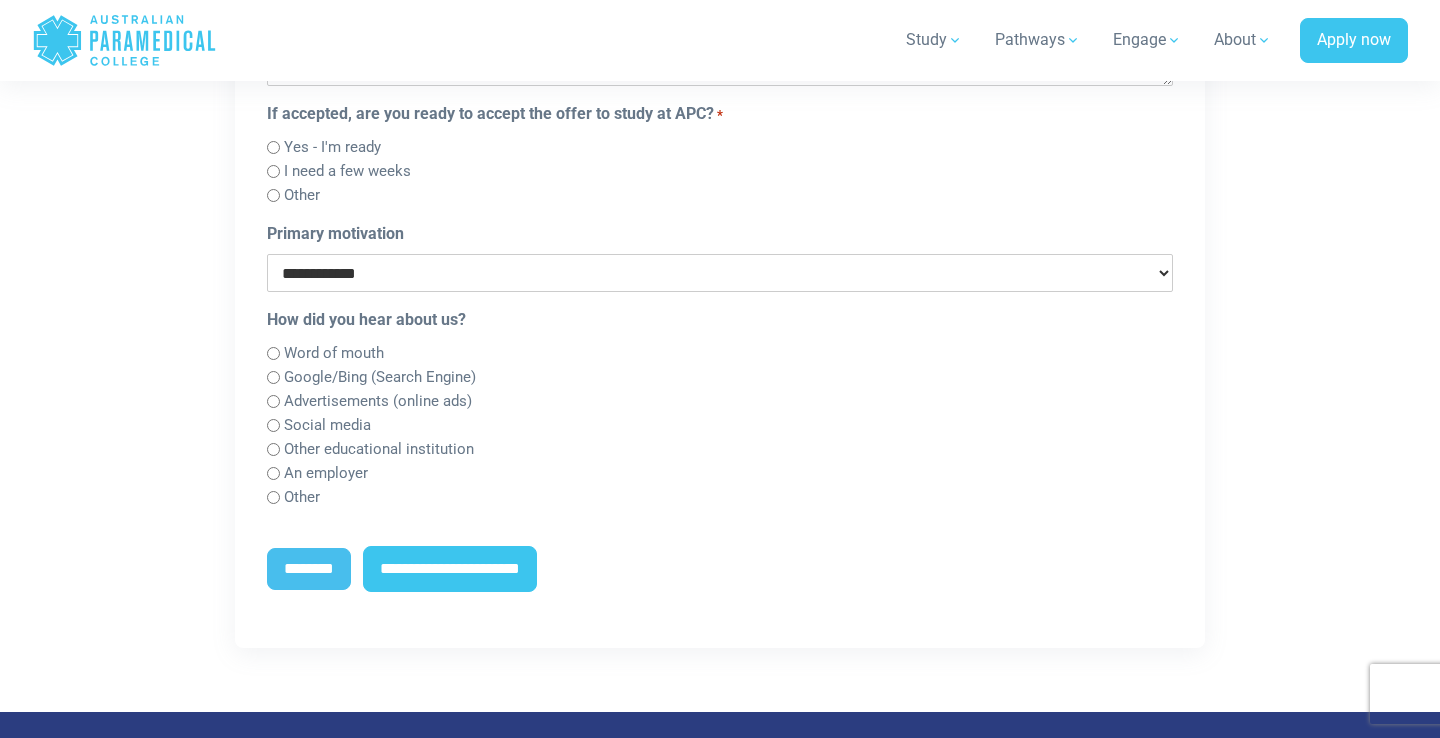 scroll, scrollTop: 1885, scrollLeft: 0, axis: vertical 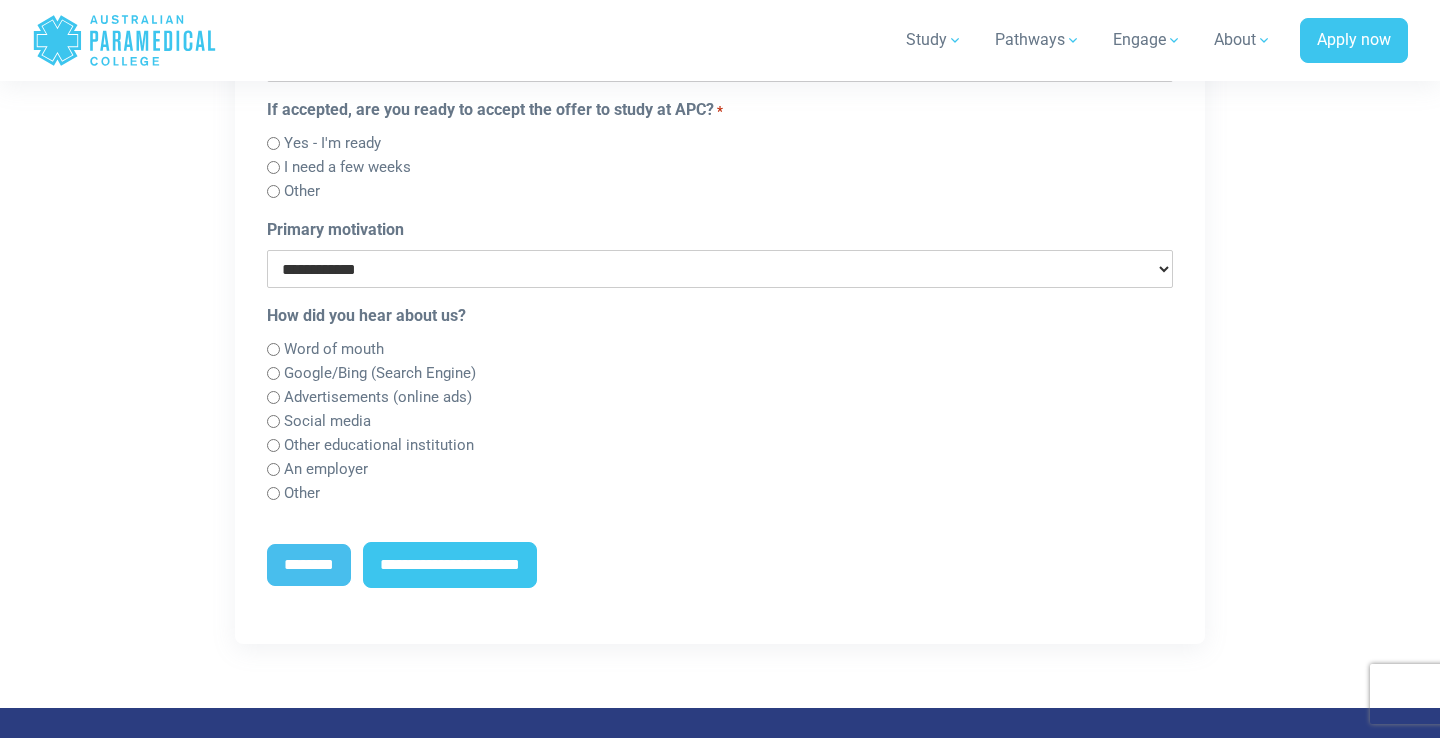 click on "Google/Bing (Search Engine)" at bounding box center (720, 372) 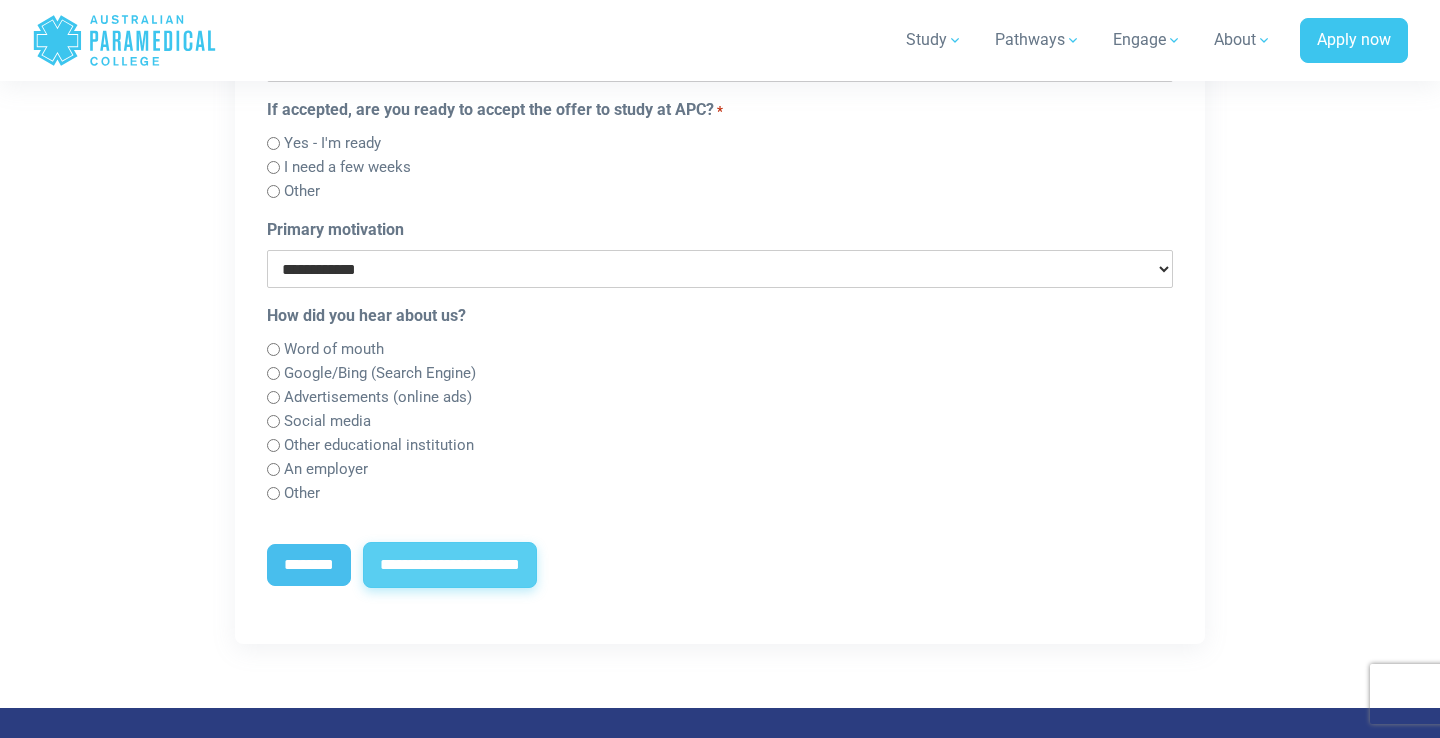 click on "**********" at bounding box center (450, 565) 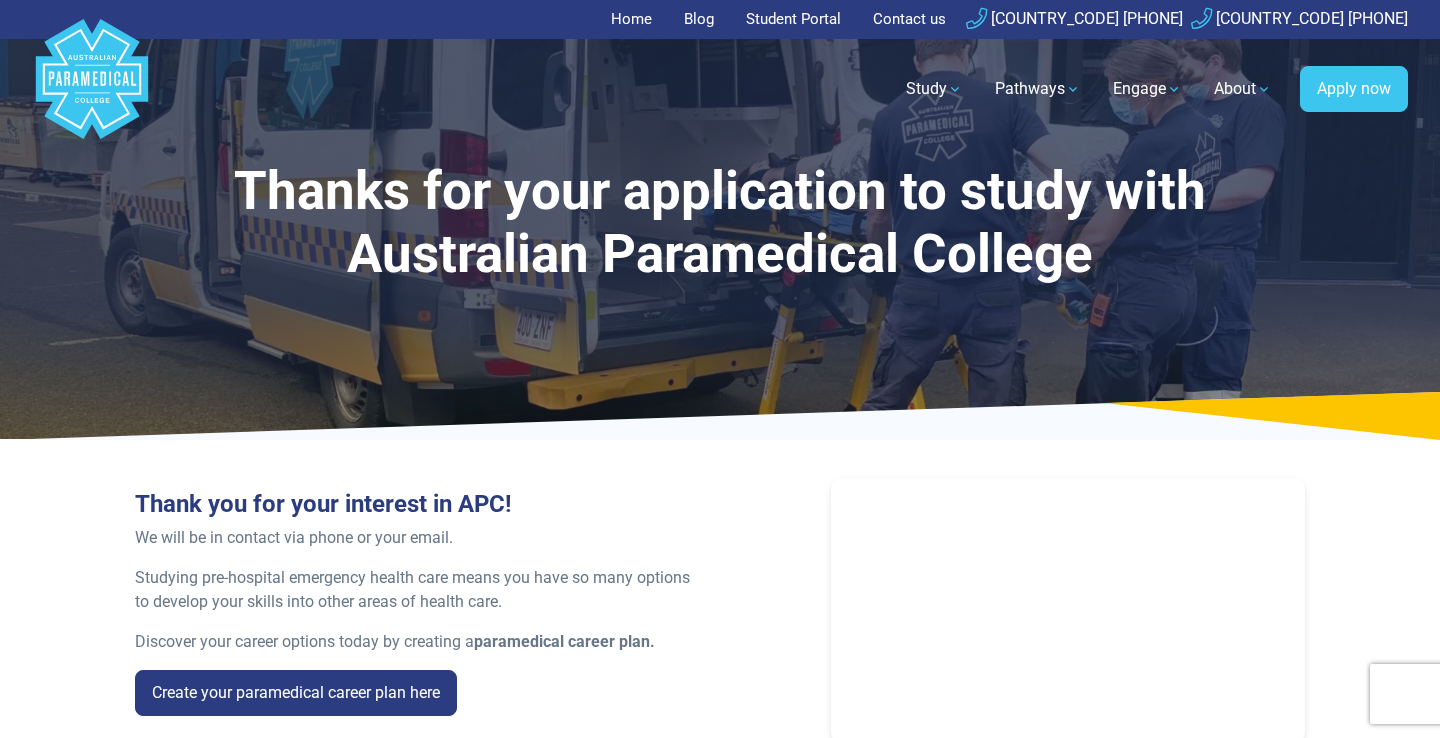 scroll, scrollTop: 0, scrollLeft: 0, axis: both 